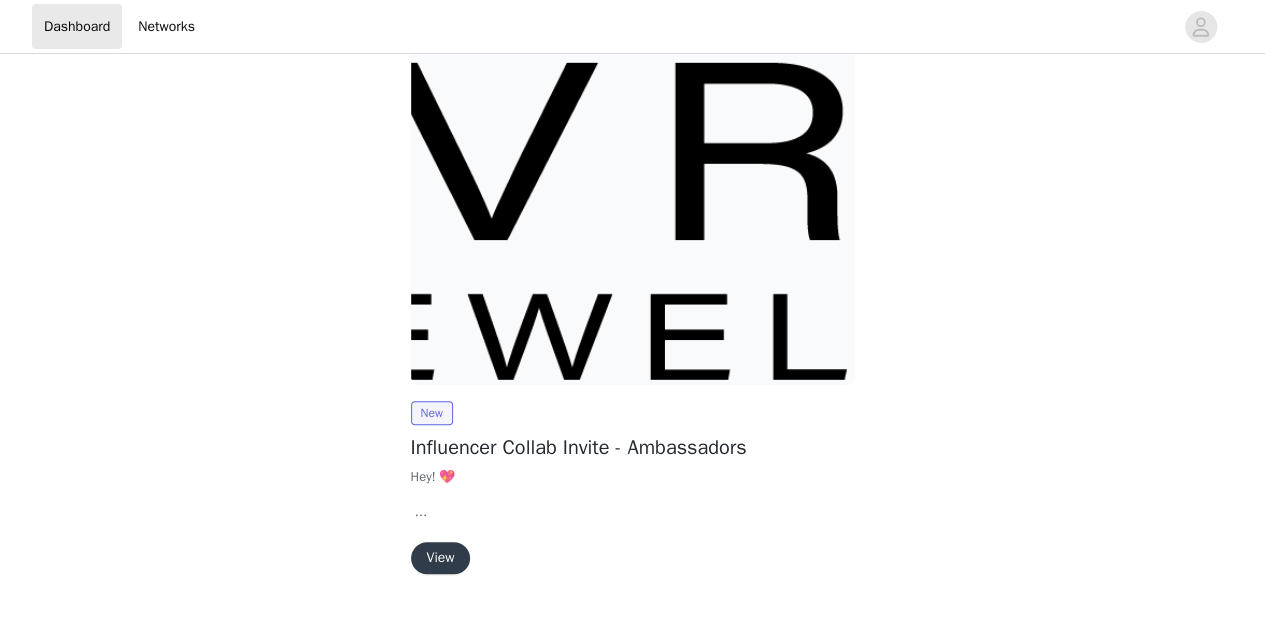 scroll, scrollTop: 214, scrollLeft: 0, axis: vertical 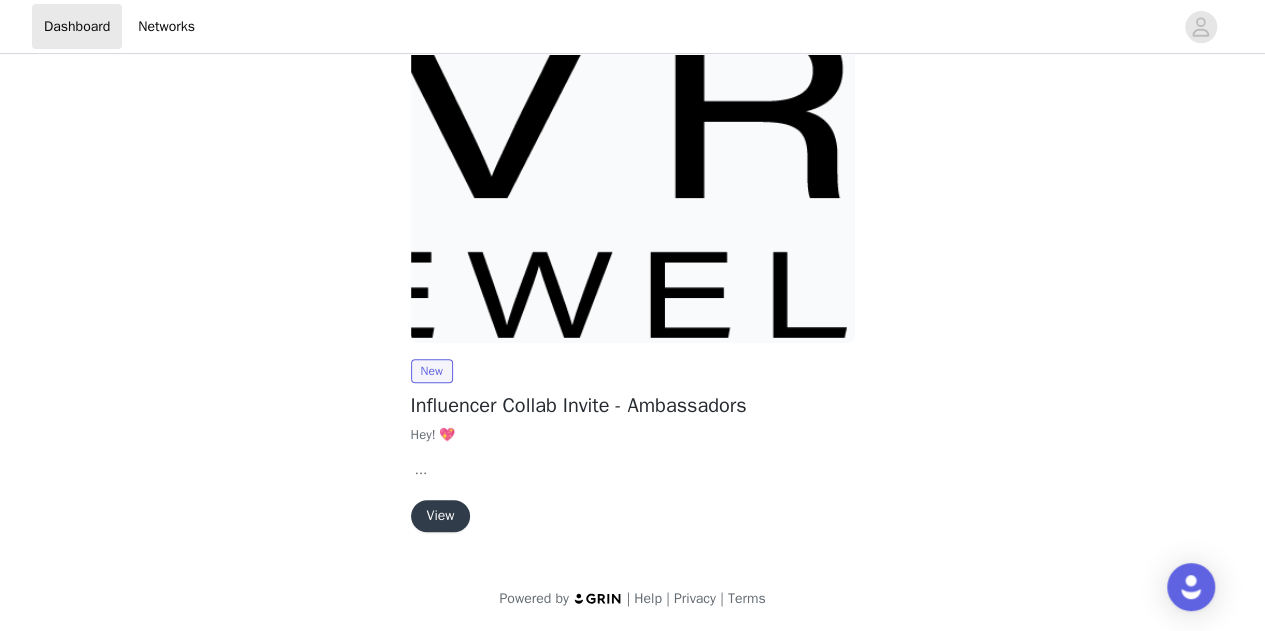 click on "View" at bounding box center (441, 516) 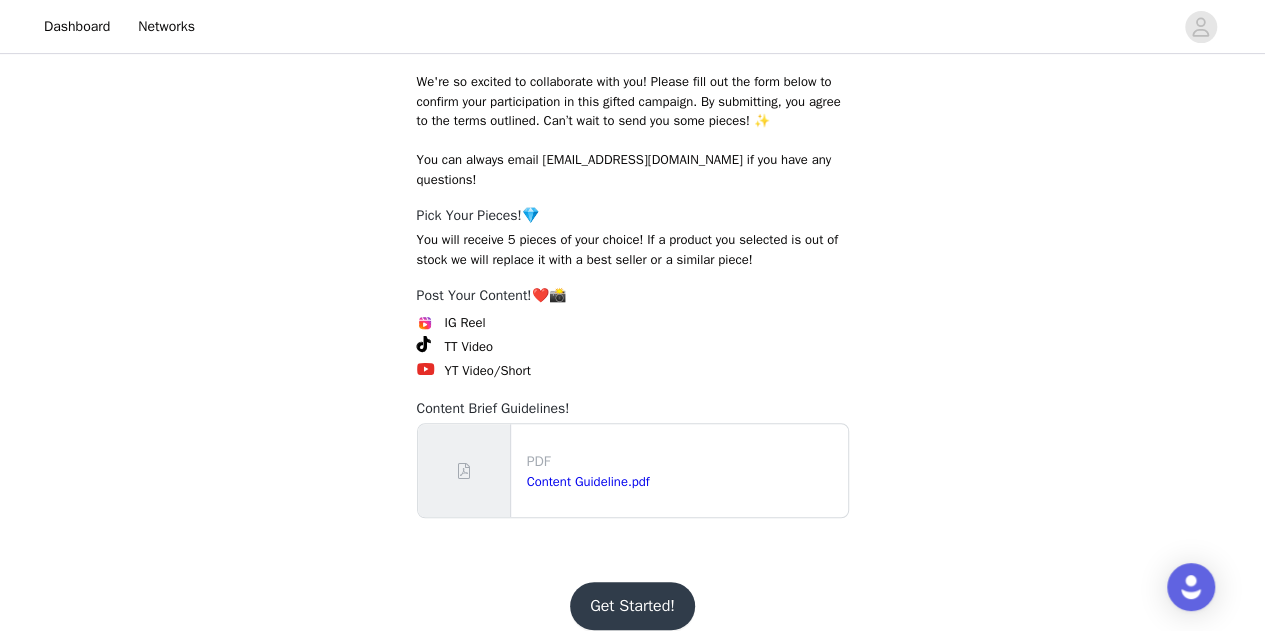 scroll, scrollTop: 368, scrollLeft: 0, axis: vertical 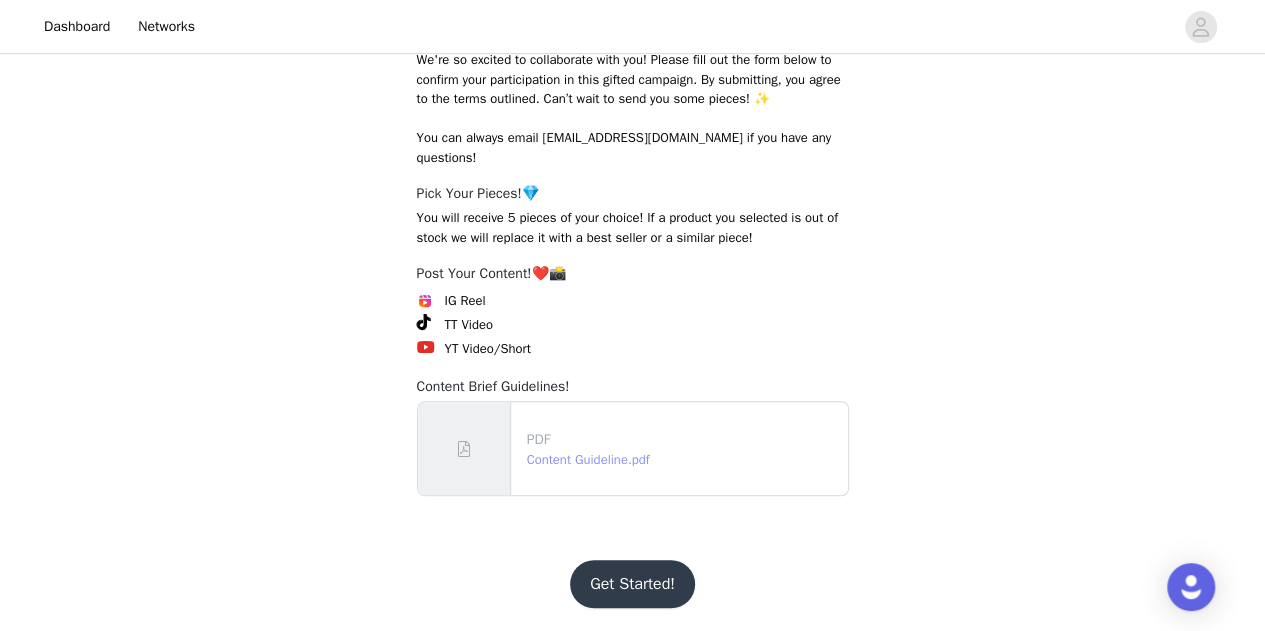 click on "Content Guideline.pdf" at bounding box center [588, 459] 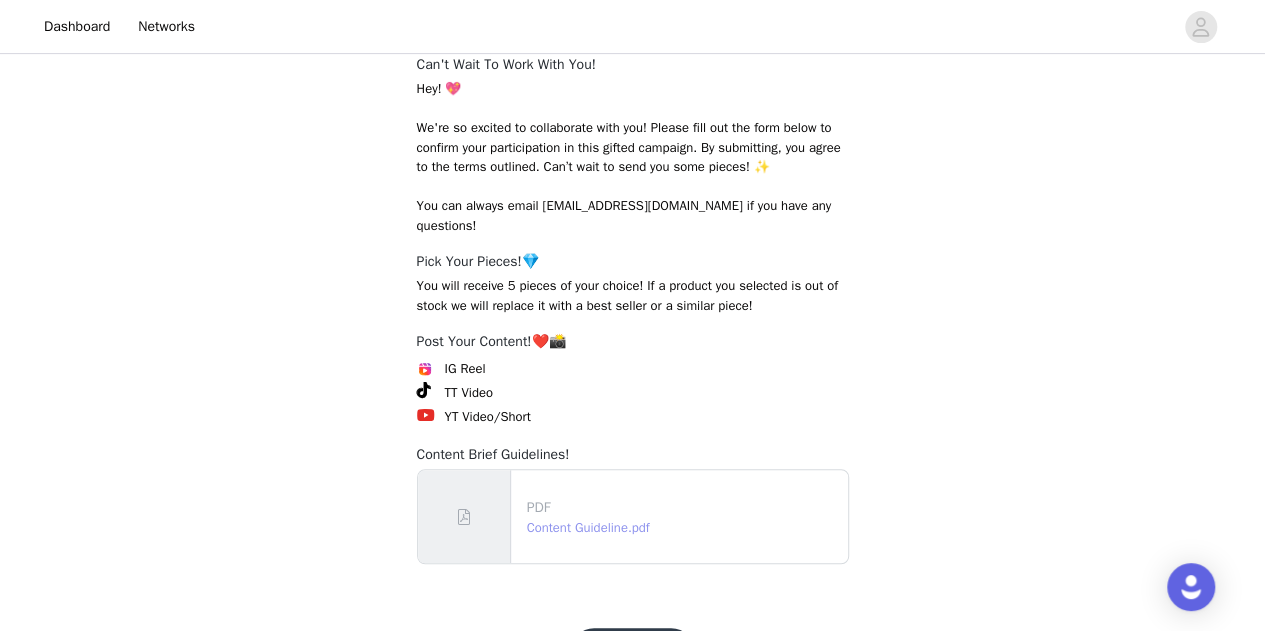 scroll, scrollTop: 368, scrollLeft: 0, axis: vertical 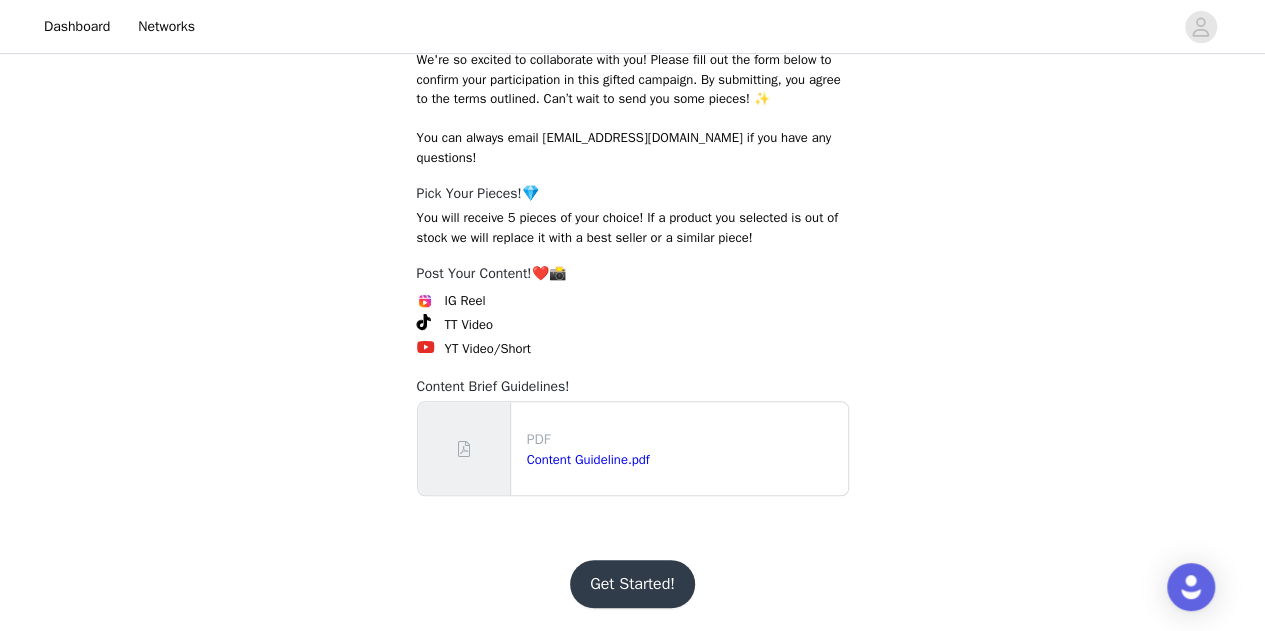 click on "Get Started!" at bounding box center (632, 584) 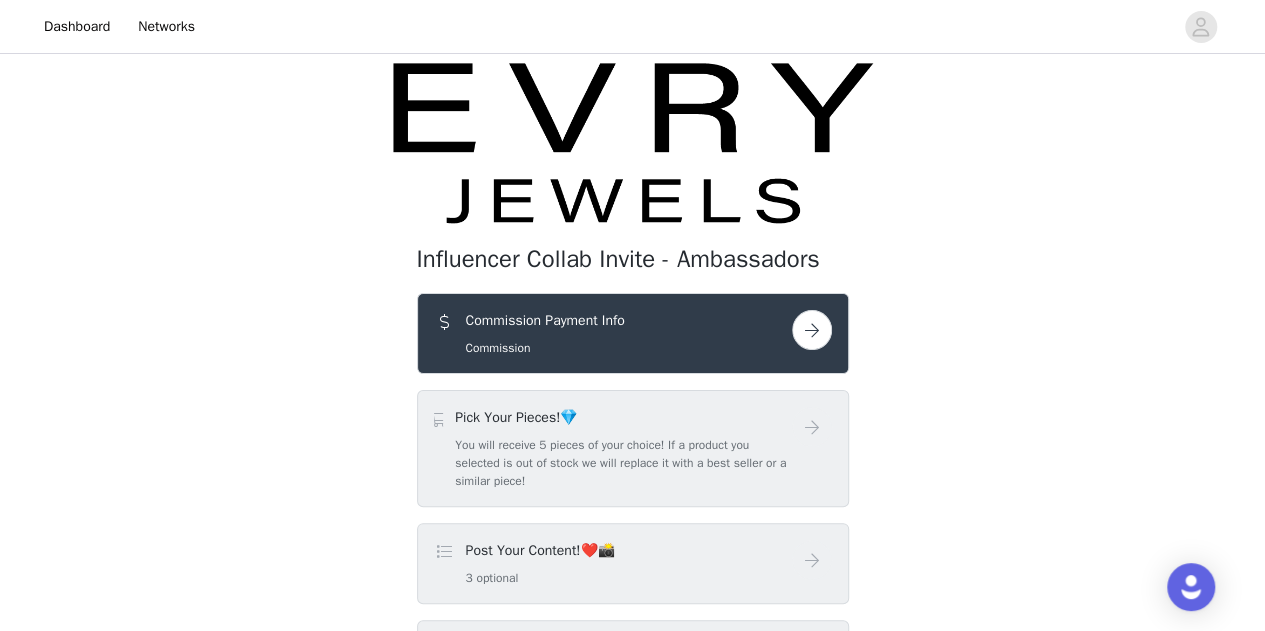scroll, scrollTop: 100, scrollLeft: 0, axis: vertical 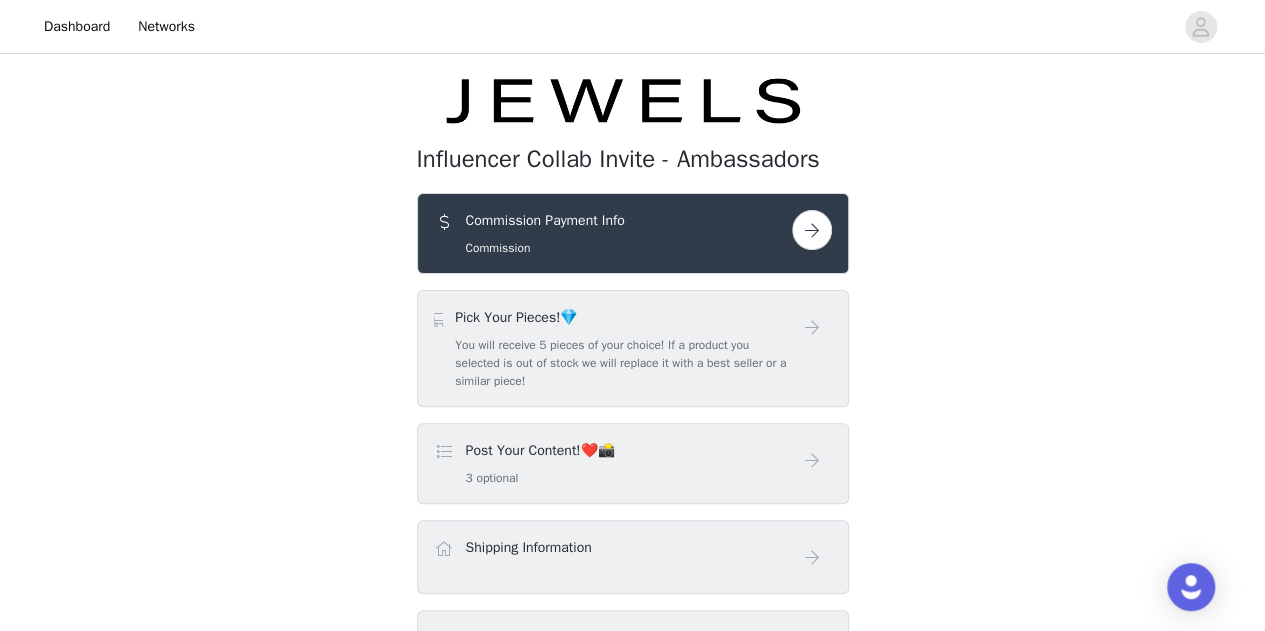click on "You will receive 5 pieces of your choice! If a product you selected is out of stock we will replace it with a best seller or a similar piece!" at bounding box center (623, 363) 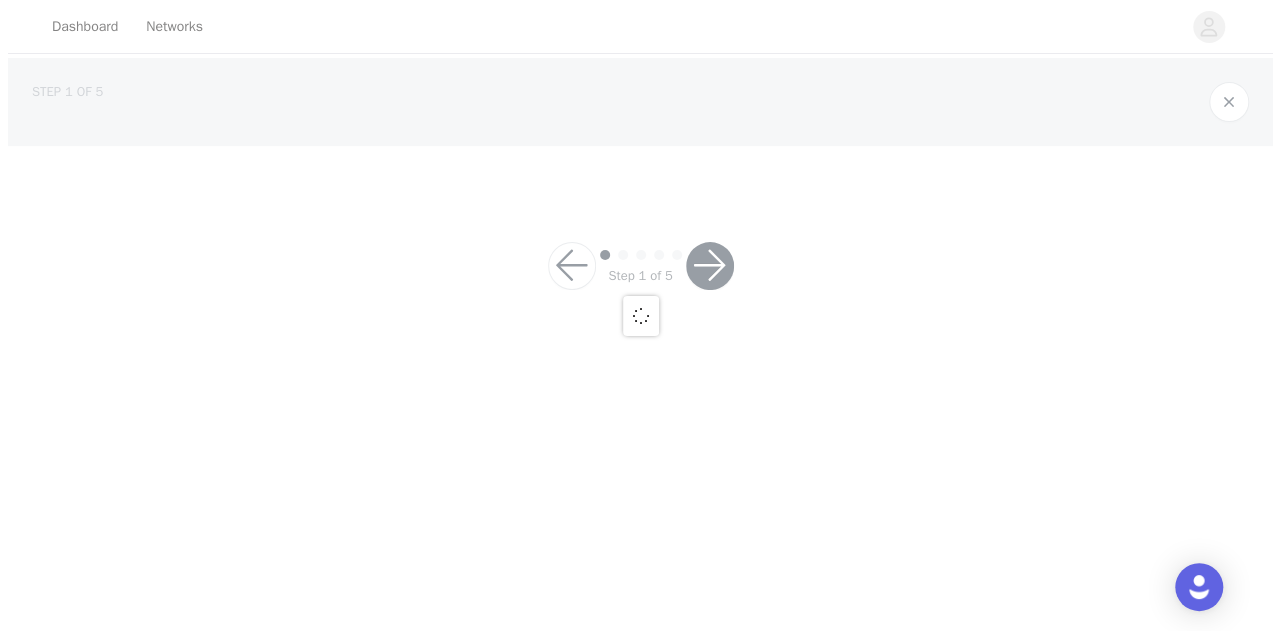 scroll, scrollTop: 0, scrollLeft: 0, axis: both 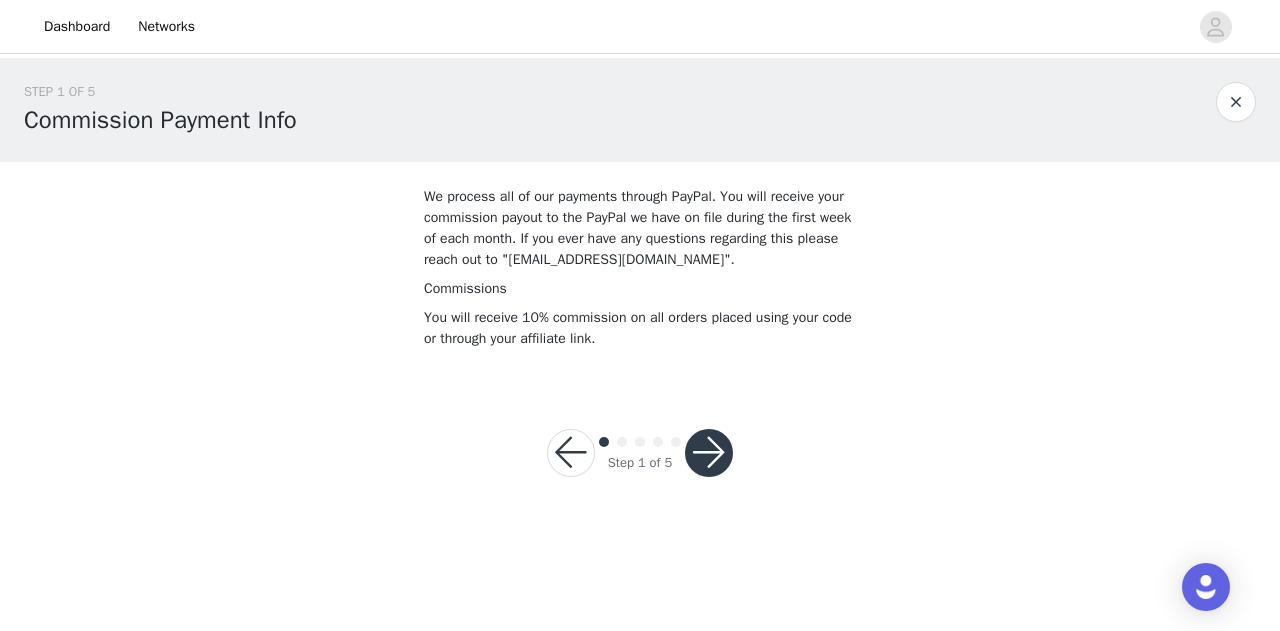 click at bounding box center (709, 453) 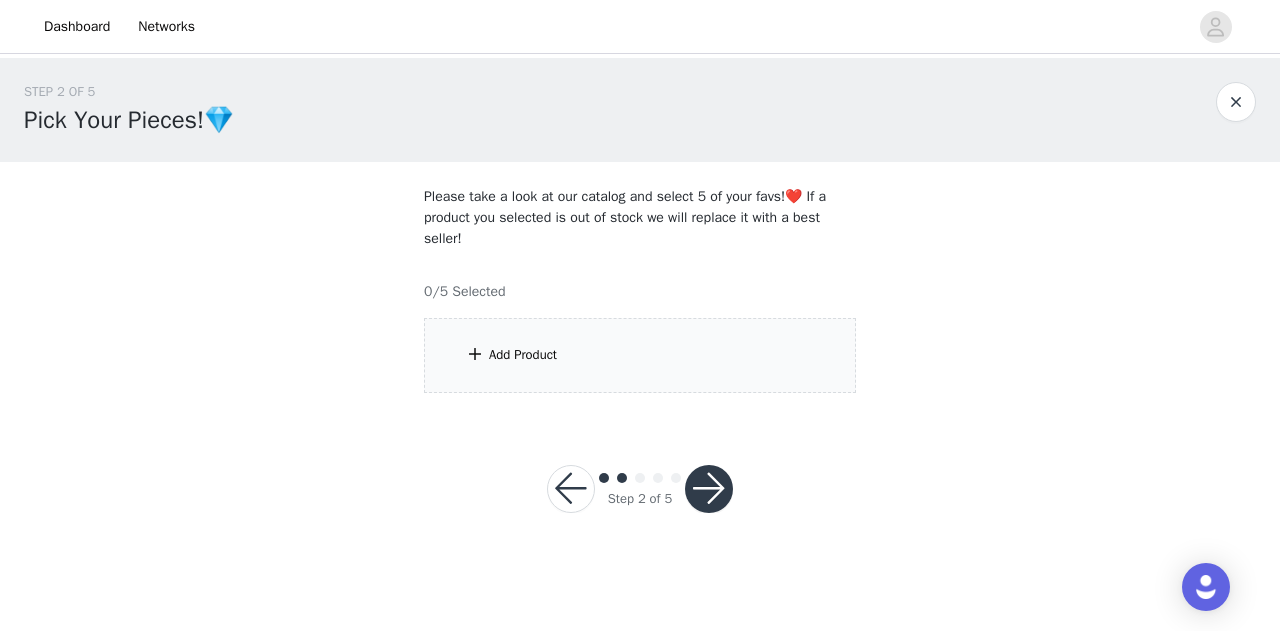 click on "Add Product" at bounding box center [523, 355] 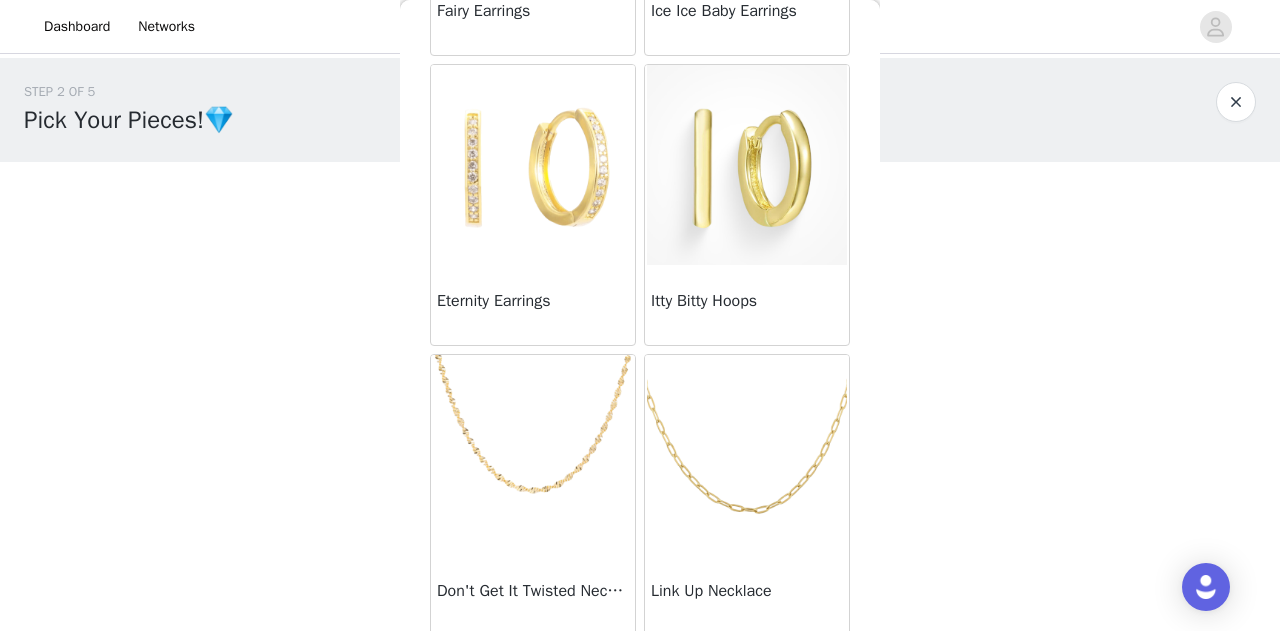 scroll, scrollTop: 622, scrollLeft: 0, axis: vertical 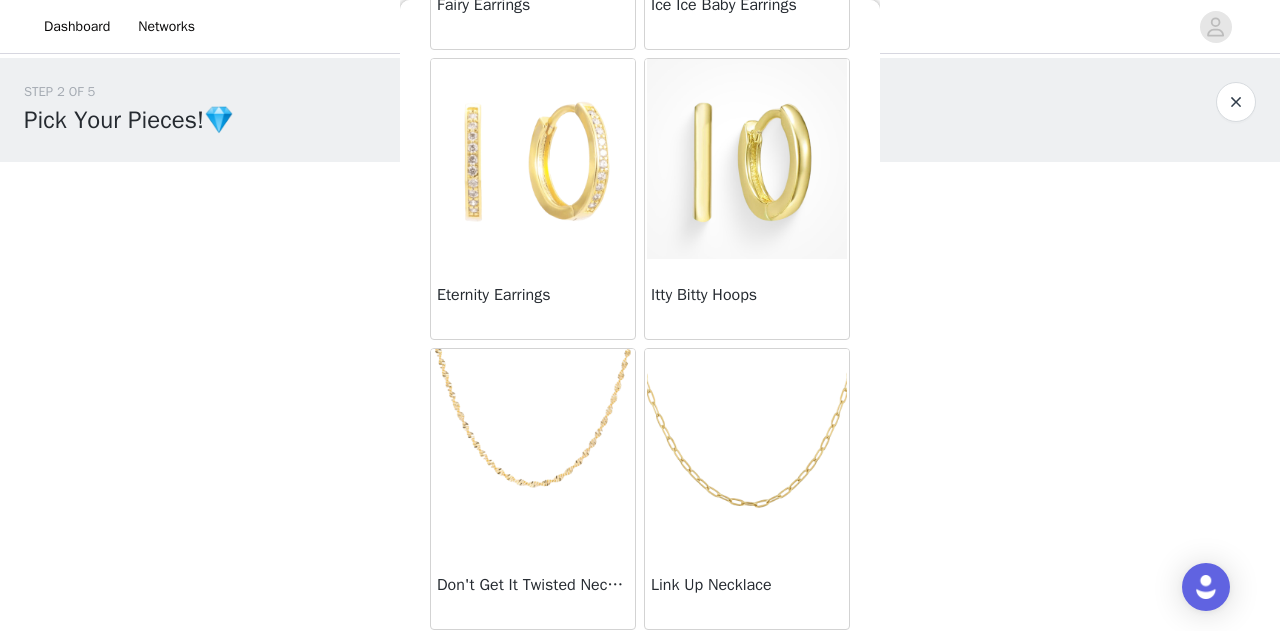 click on "STEP 2 OF 5
Pick Your Pieces!💎
Please take a look at our catalog and select 5 of your favs!❤️  If a product you selected is out of stock we will replace it with a best seller!       0/5 Selected           Add Product       Back       Starlight Hand Chain       Shooting Star Earrings       Fairy Earrings       Ice Ice Baby Earrings       Eternity Earrings       Itty Bitty Hoops       Don't Get It Twisted Necklace       Link Up Necklace" at bounding box center (640, 237) 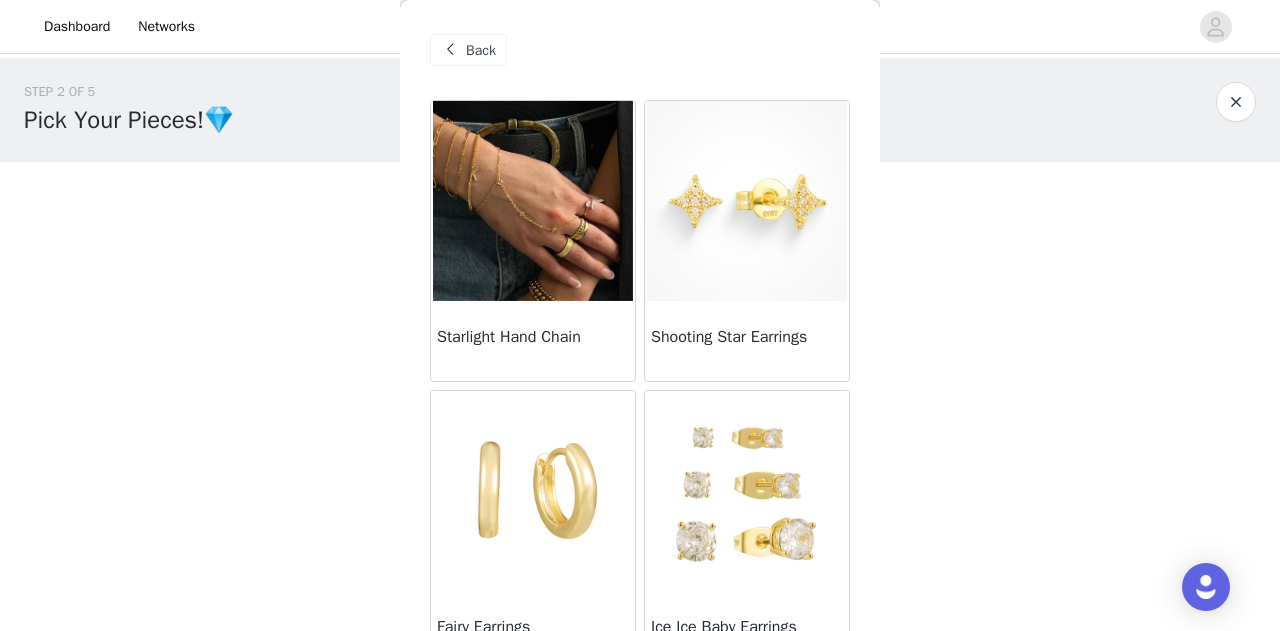 click at bounding box center [450, 50] 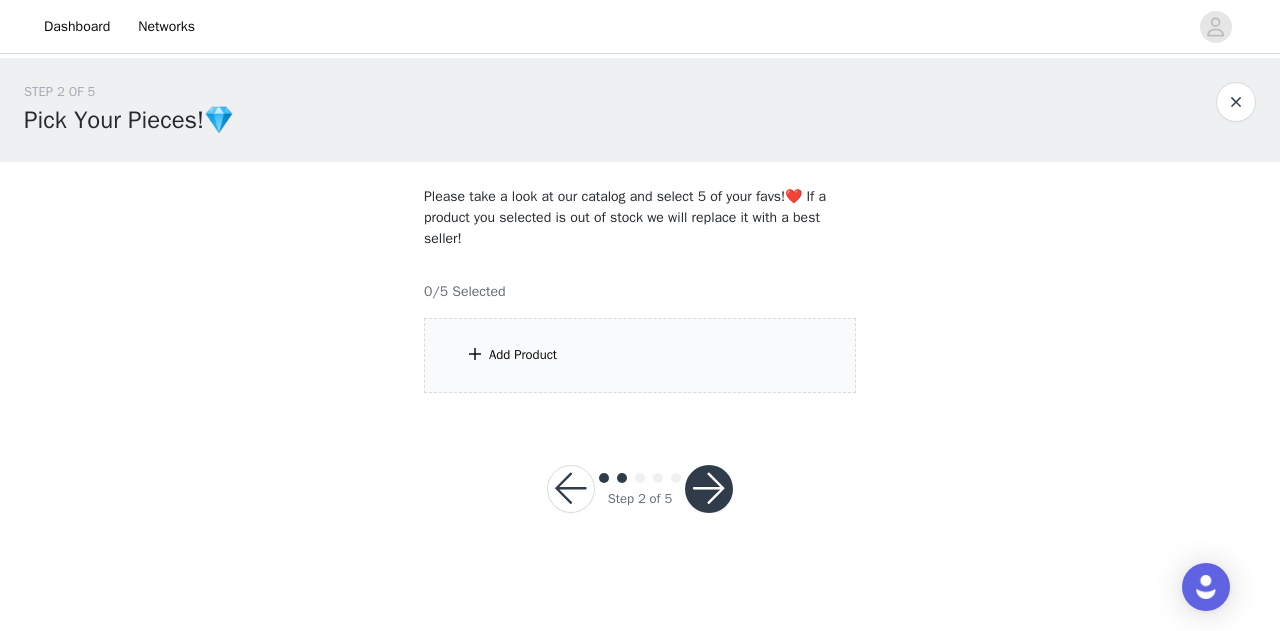 click at bounding box center [475, 354] 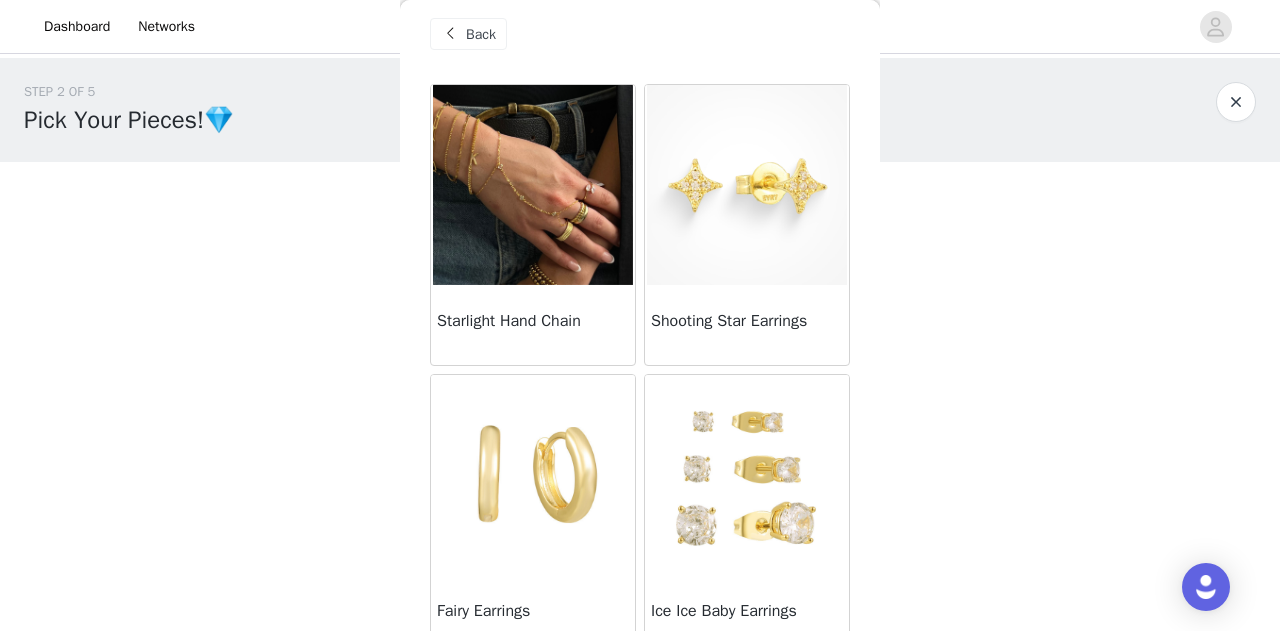 scroll, scrollTop: 0, scrollLeft: 0, axis: both 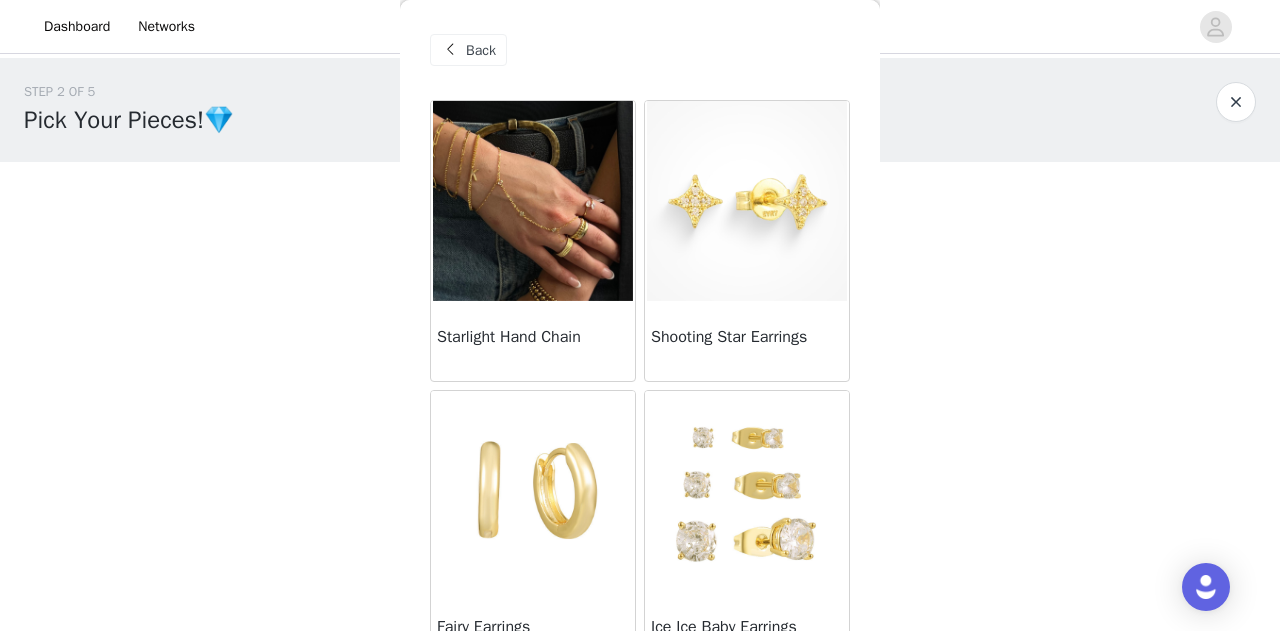 click on "Back" at bounding box center (481, 50) 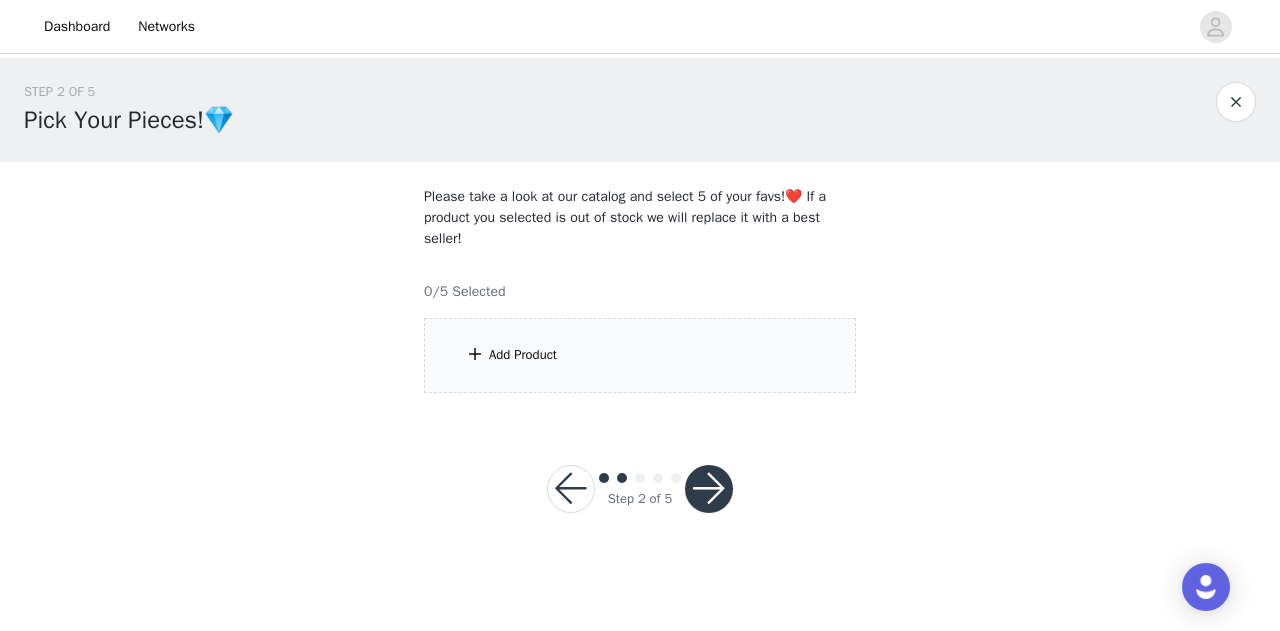 click on "Add Product" at bounding box center [640, 355] 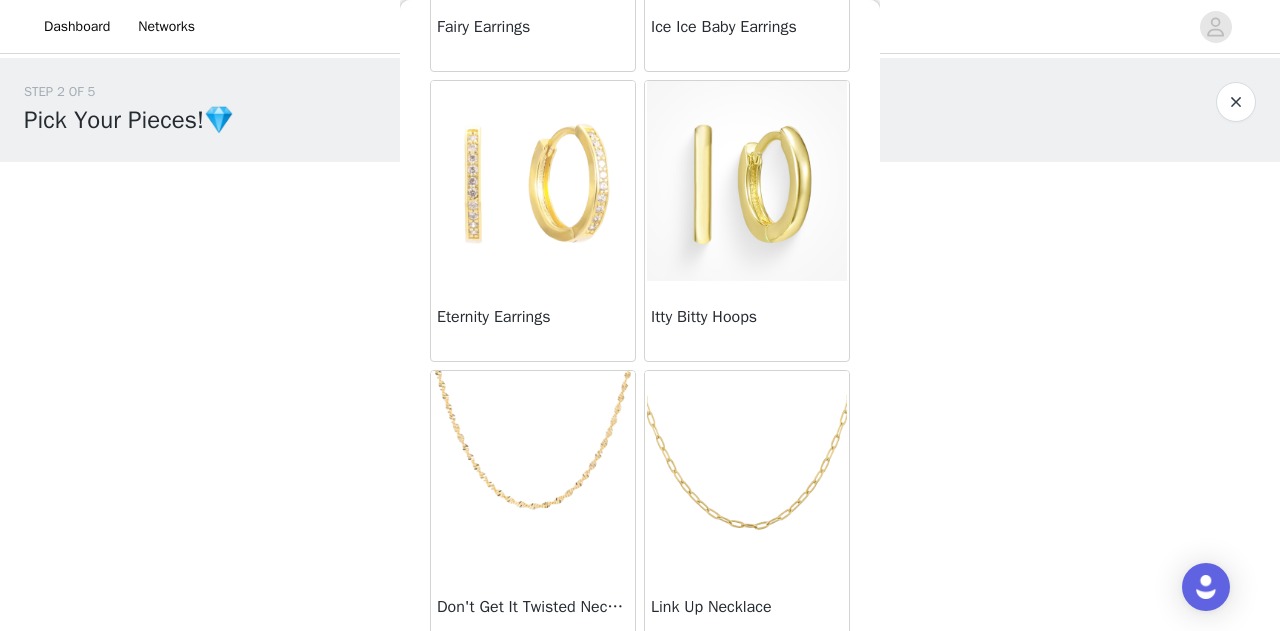 scroll, scrollTop: 622, scrollLeft: 0, axis: vertical 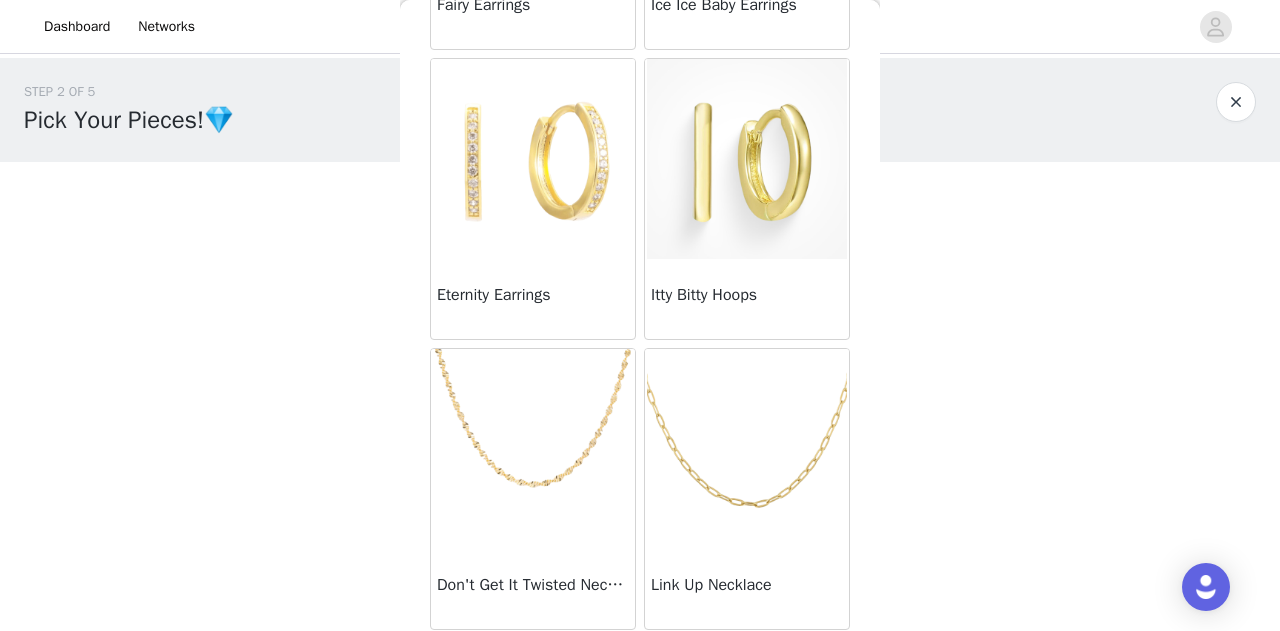 click at bounding box center (533, 159) 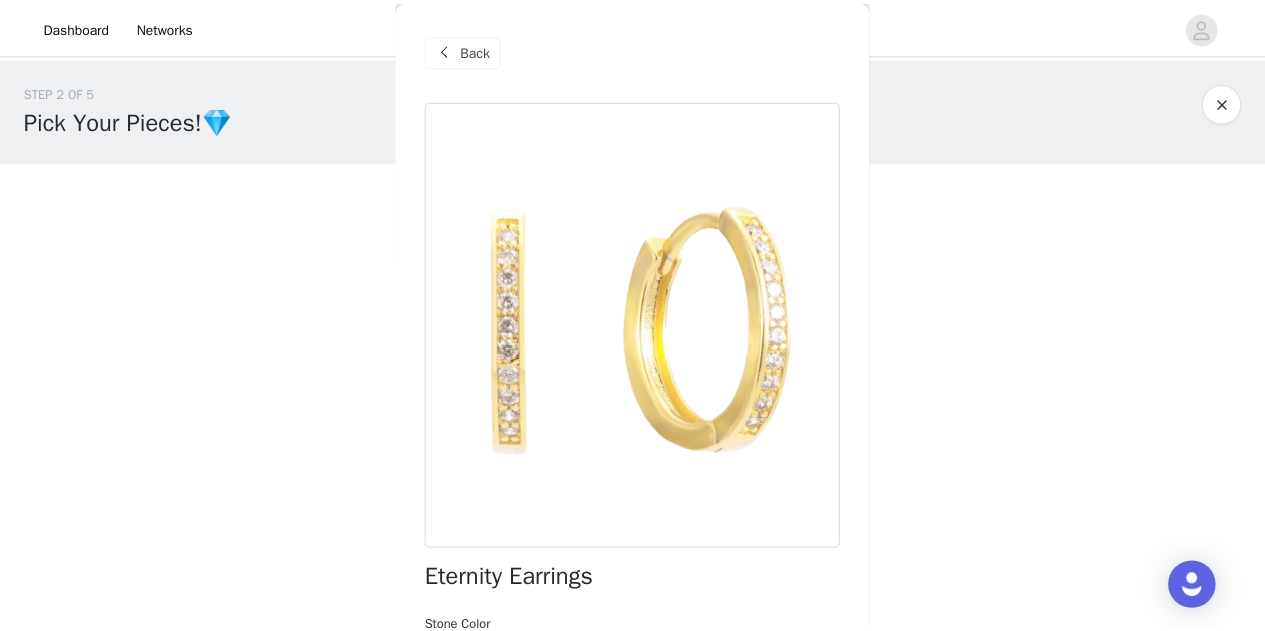 scroll, scrollTop: 345, scrollLeft: 0, axis: vertical 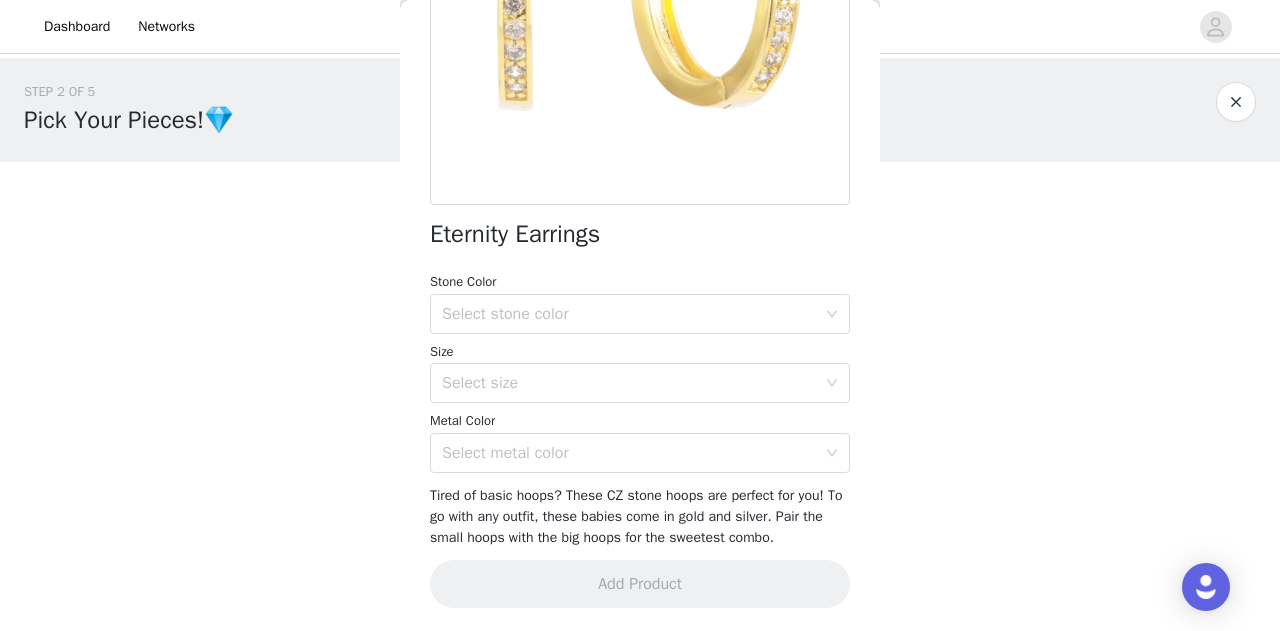 click on "Stone Color   Select stone color" at bounding box center (640, 303) 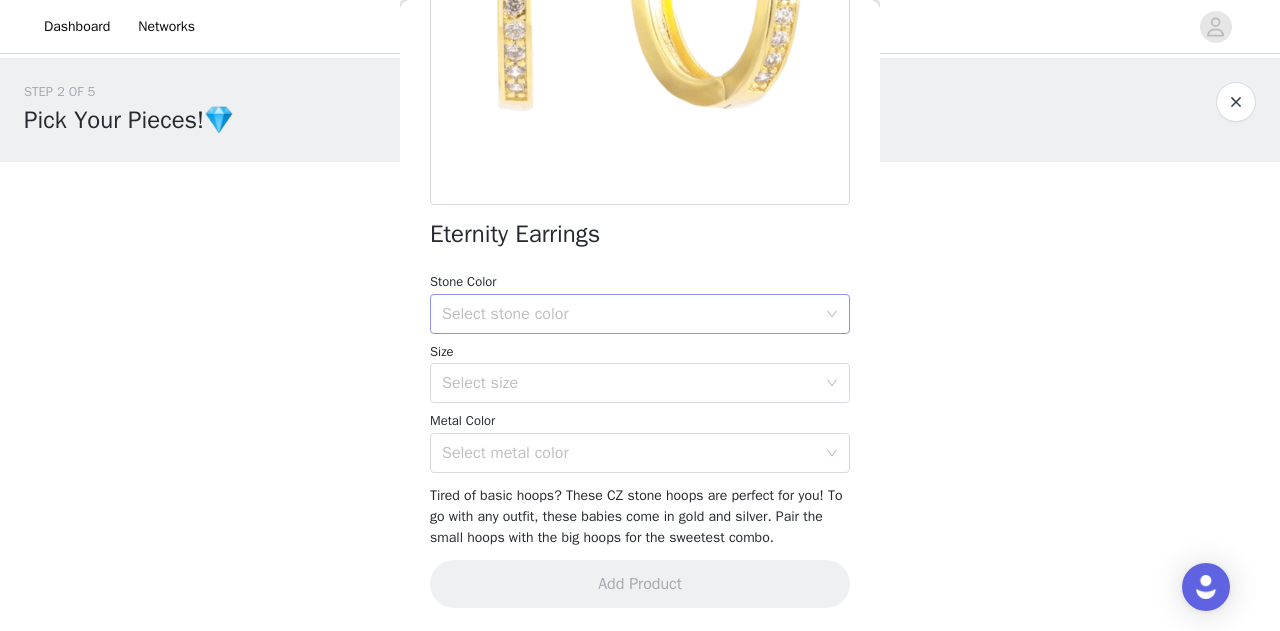 click on "Select stone color" at bounding box center (629, 314) 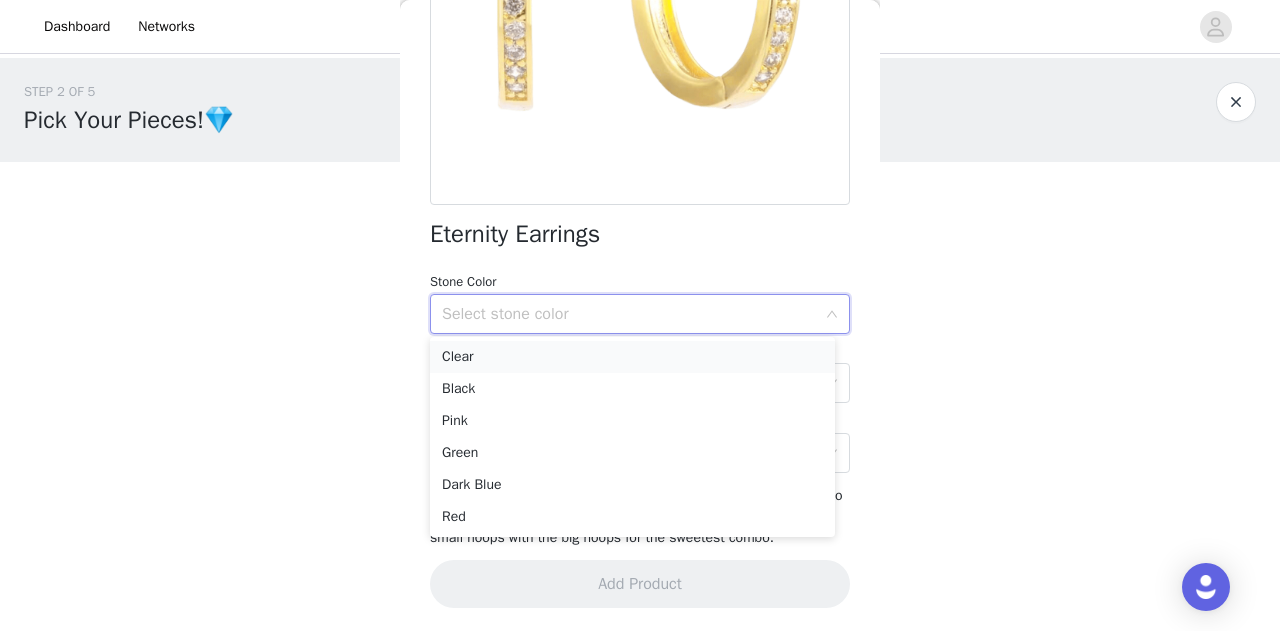 click on "Clear" at bounding box center (632, 357) 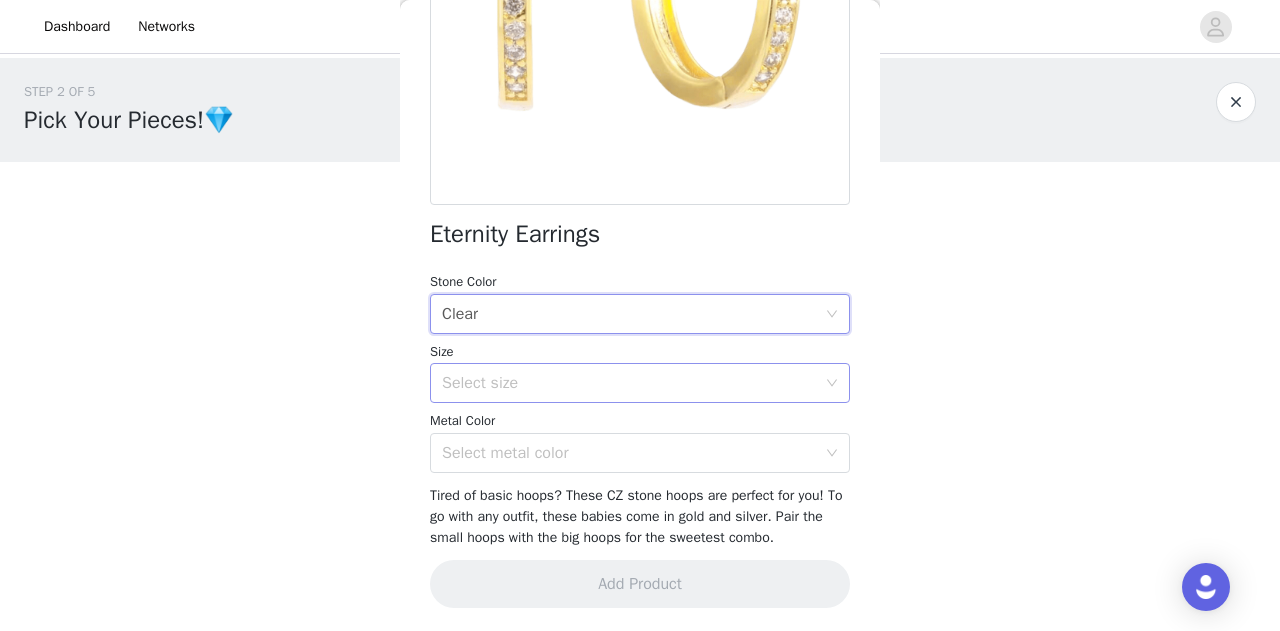 click on "Select size" at bounding box center (629, 383) 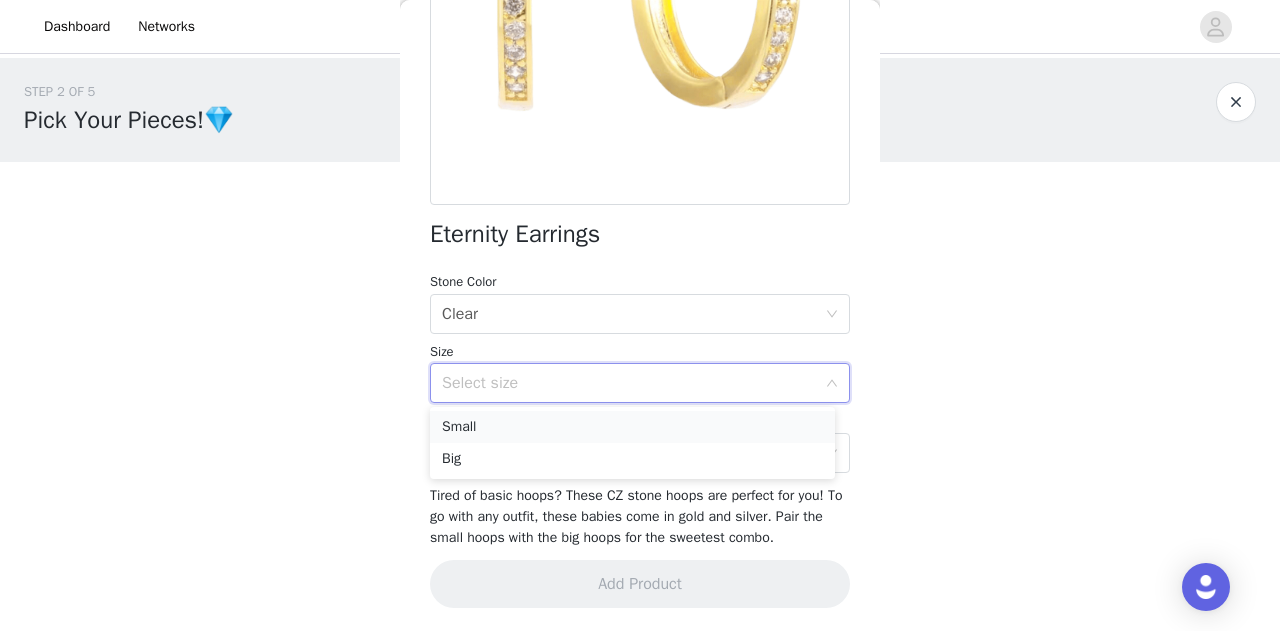 click on "Small" at bounding box center (632, 427) 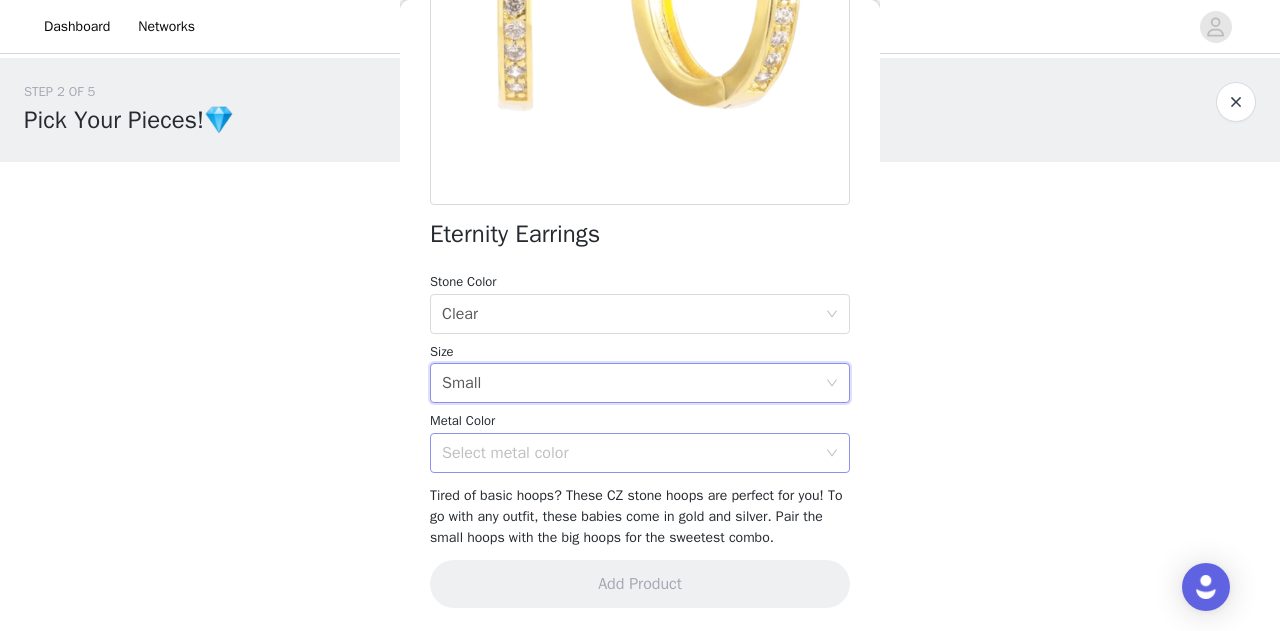 click on "Select metal color" at bounding box center [629, 453] 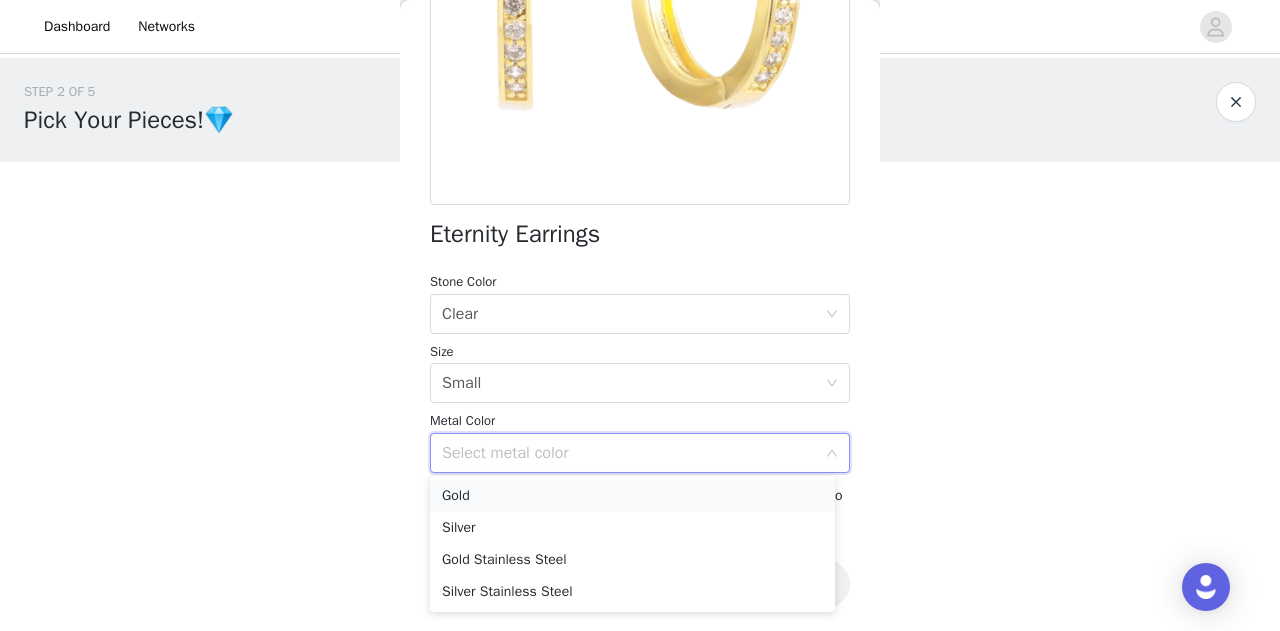 click on "Gold" at bounding box center (632, 496) 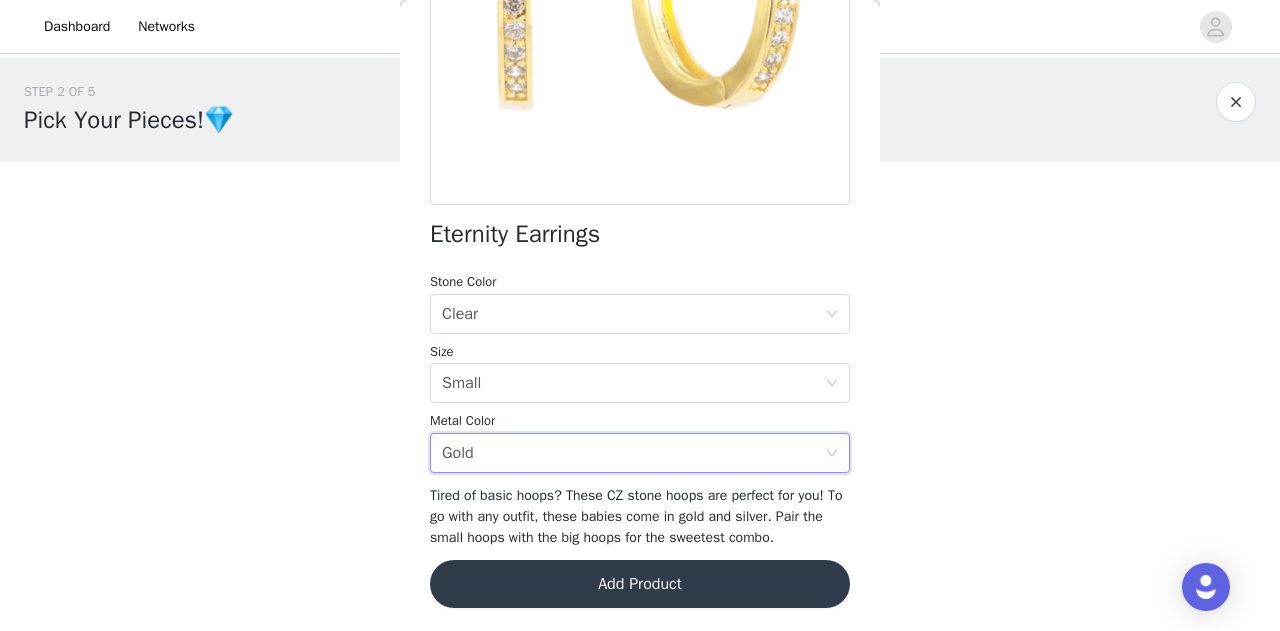 click on "Add Product" at bounding box center (640, 584) 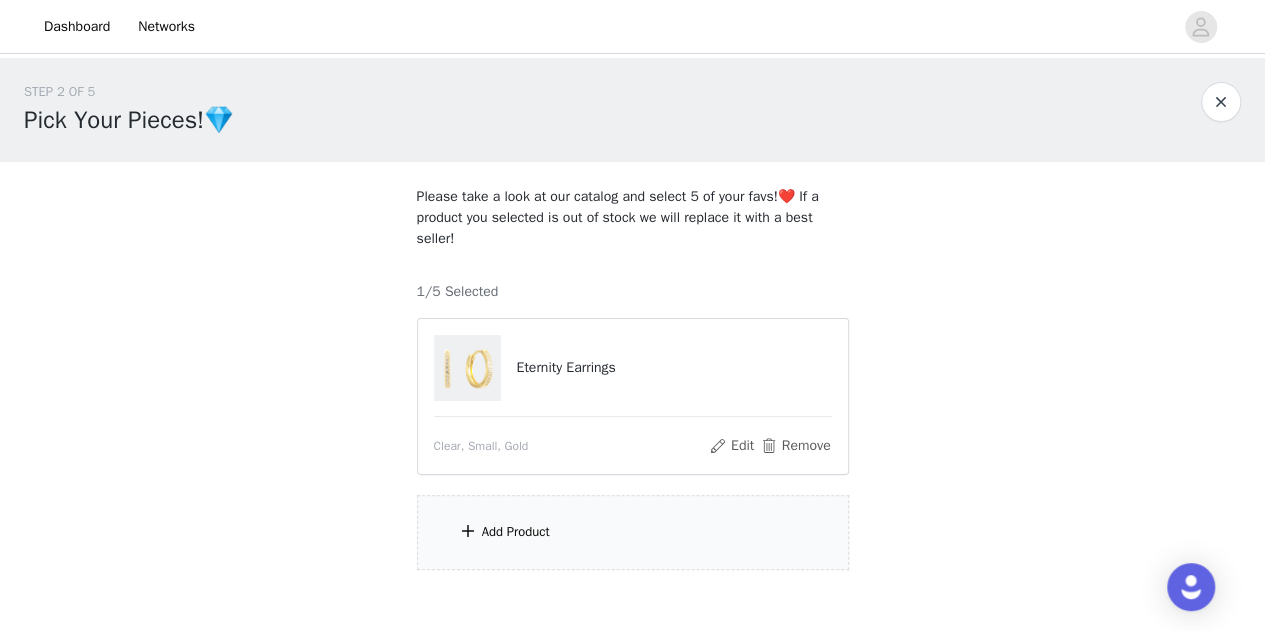 click on "Add Product" at bounding box center (516, 532) 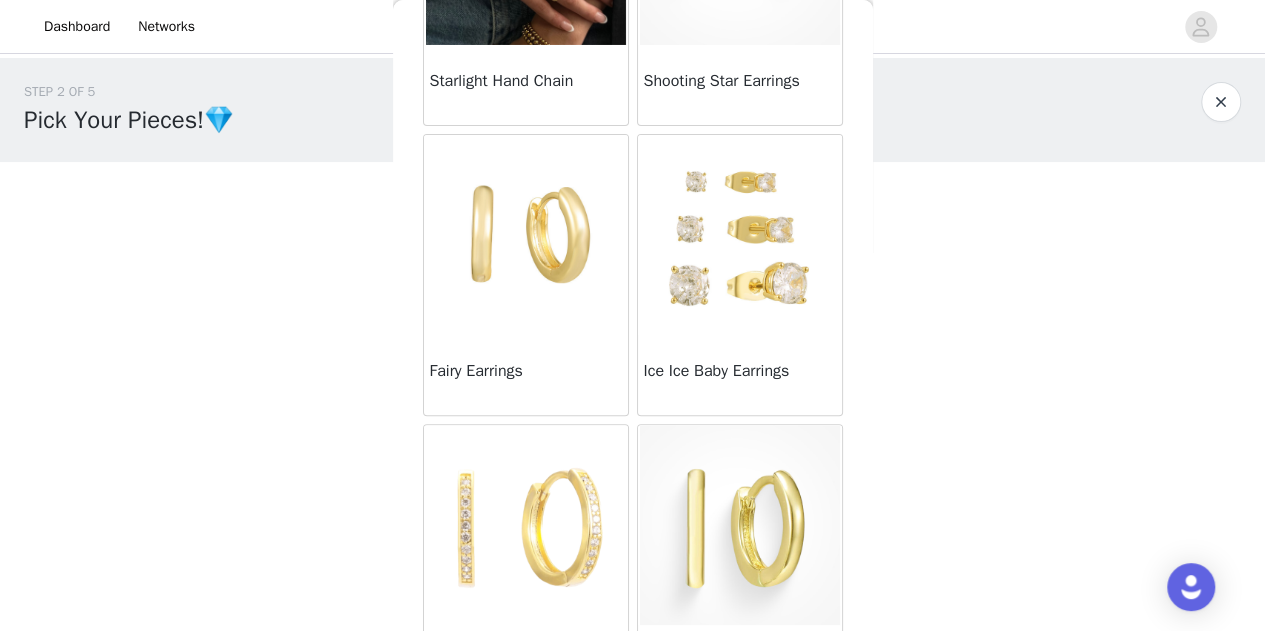 scroll, scrollTop: 300, scrollLeft: 0, axis: vertical 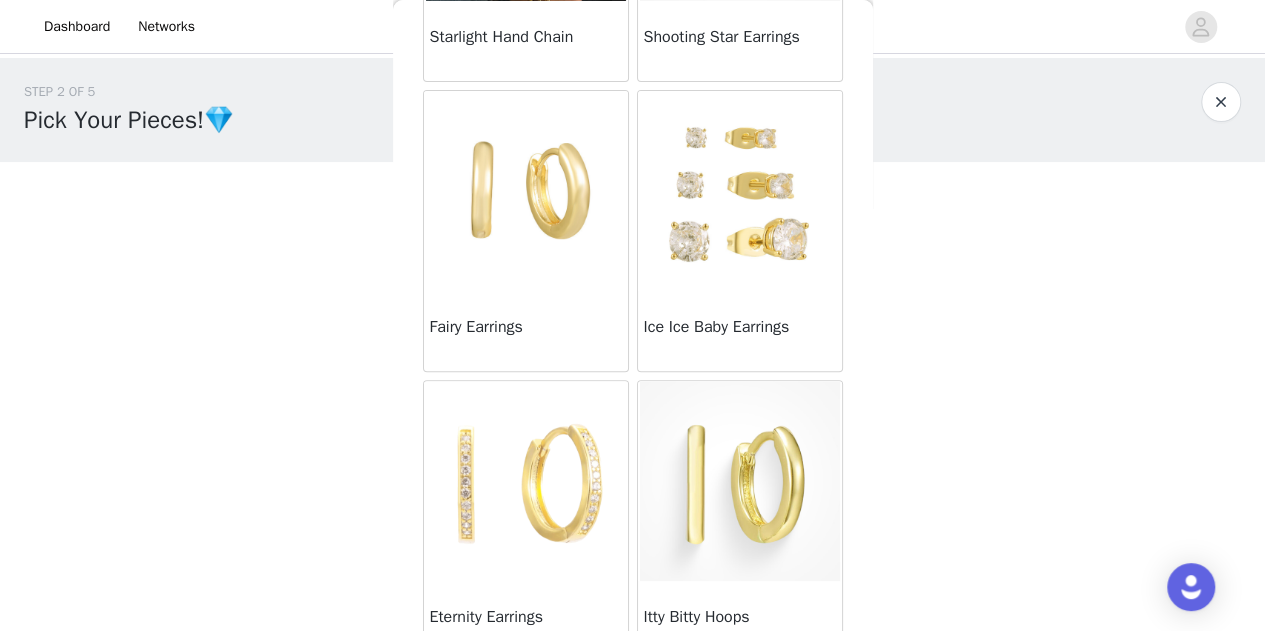 click at bounding box center (740, 191) 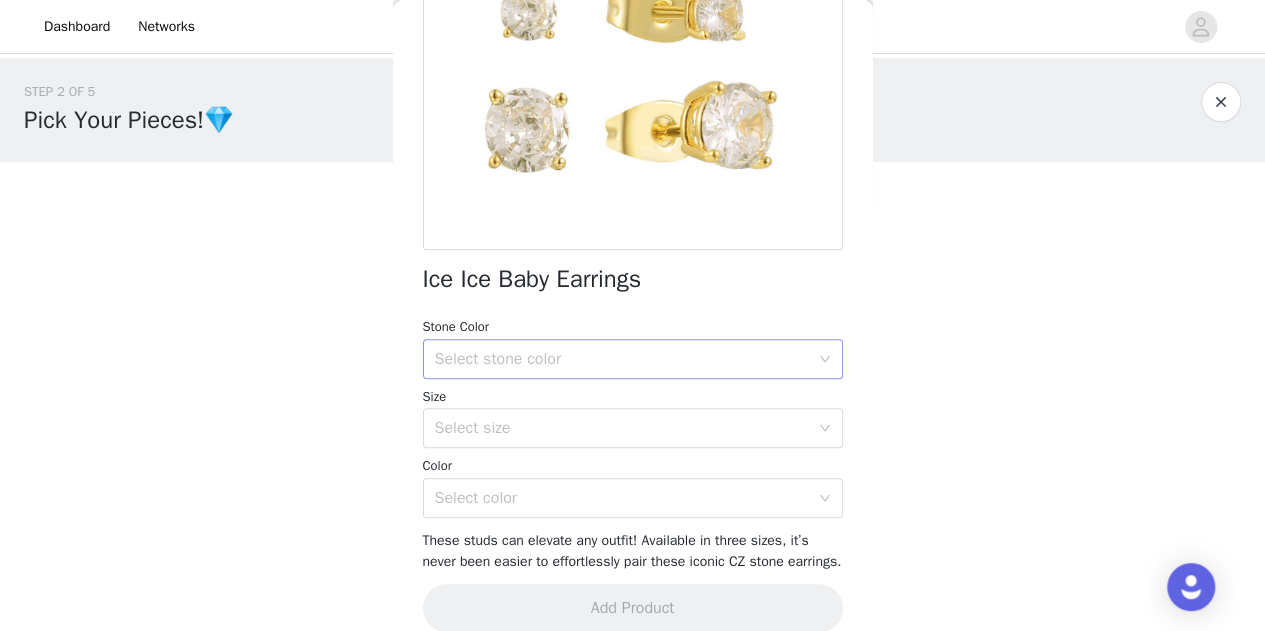 click on "Select stone color" at bounding box center [622, 359] 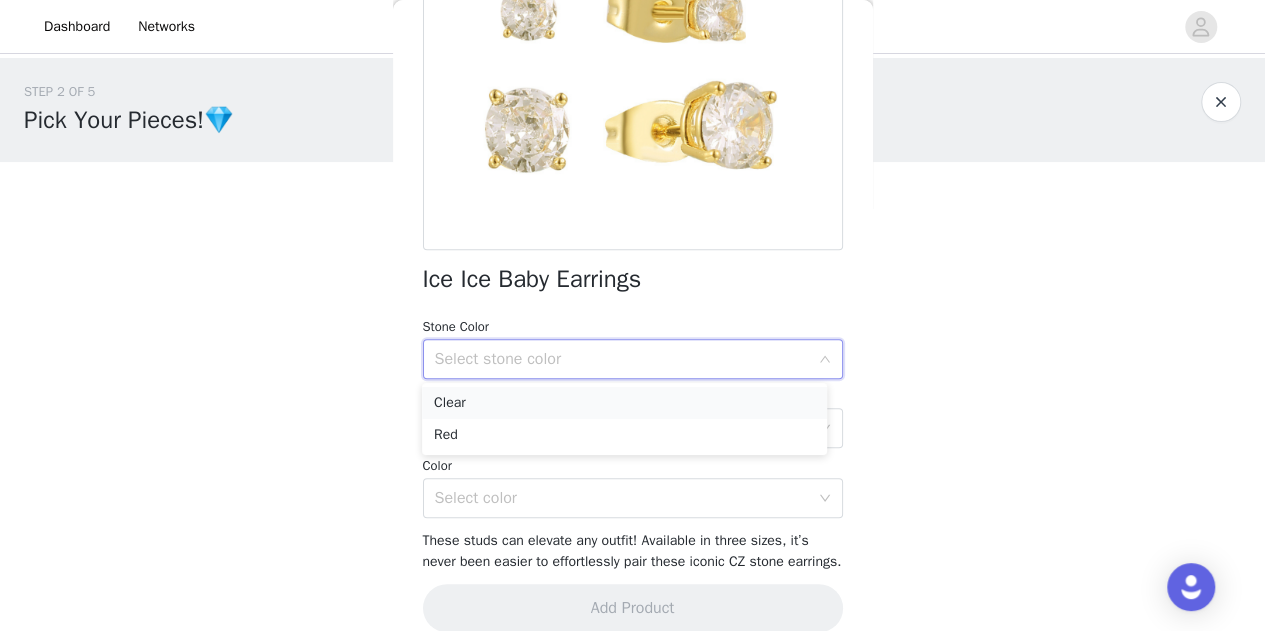 click on "Clear" at bounding box center (624, 403) 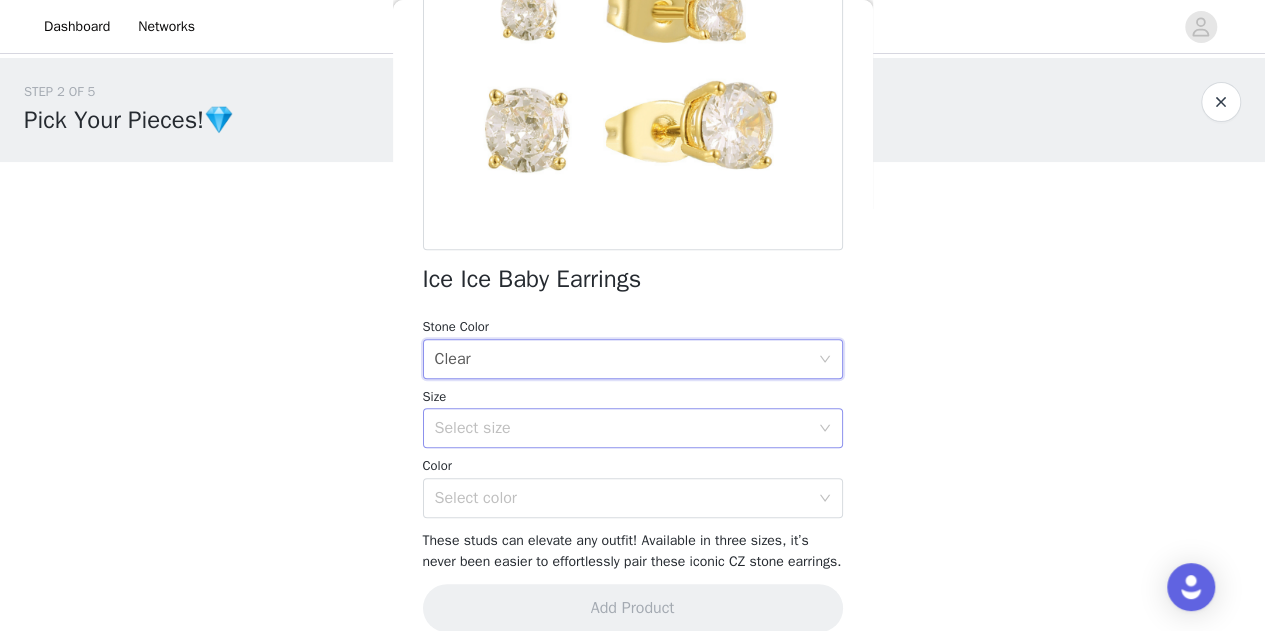 click on "Select size" at bounding box center (622, 428) 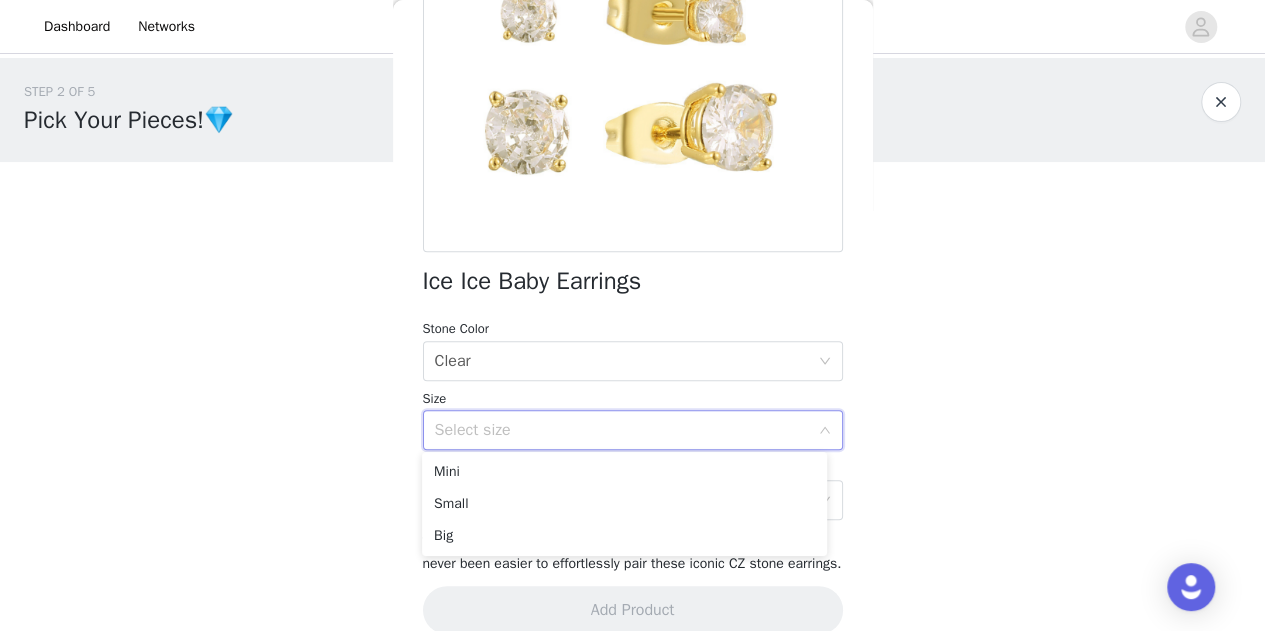 scroll, scrollTop: 300, scrollLeft: 0, axis: vertical 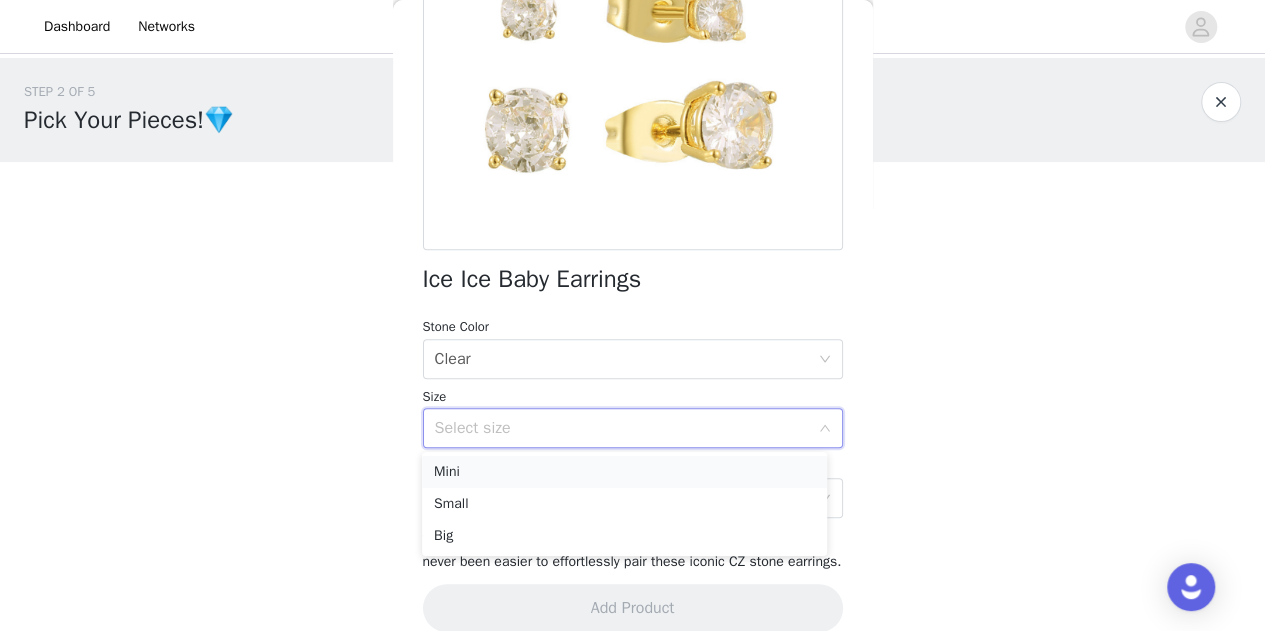 click on "Mini" at bounding box center (624, 472) 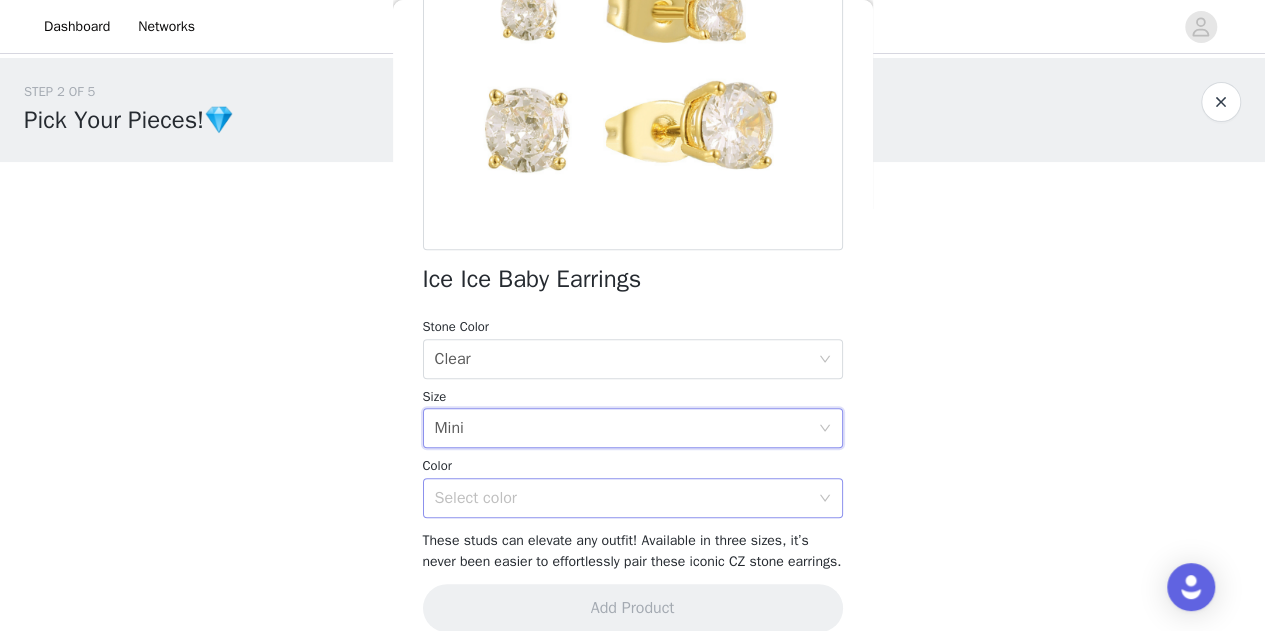 click on "Select color" at bounding box center (626, 498) 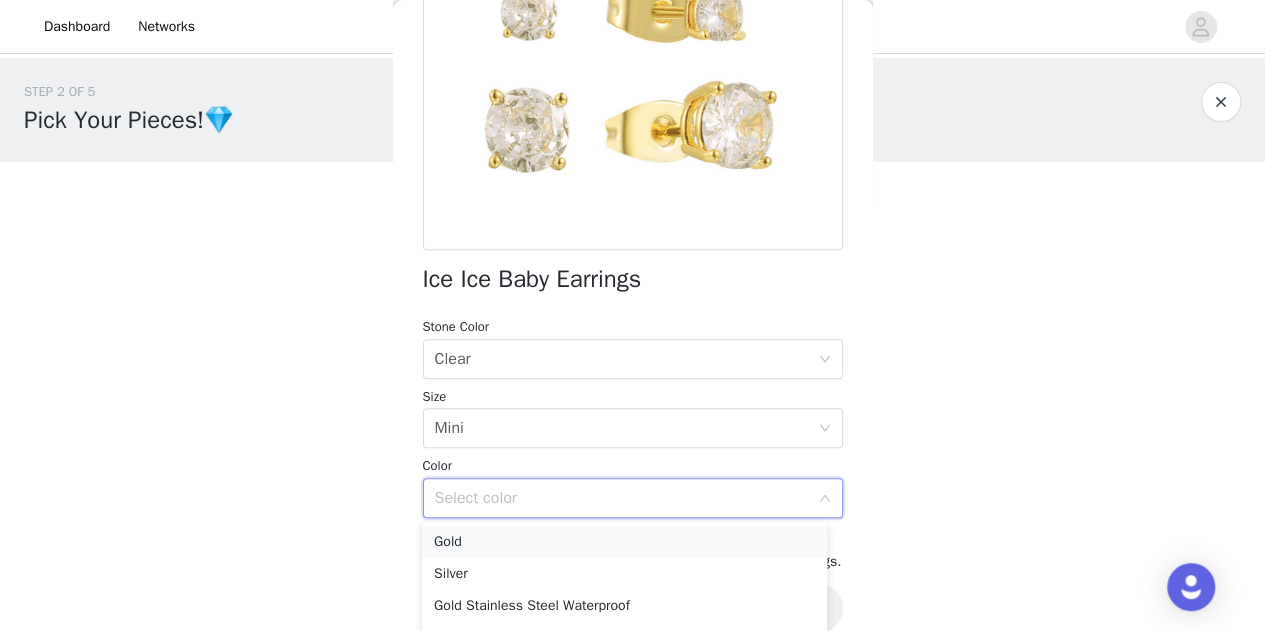 click on "Gold" at bounding box center (624, 542) 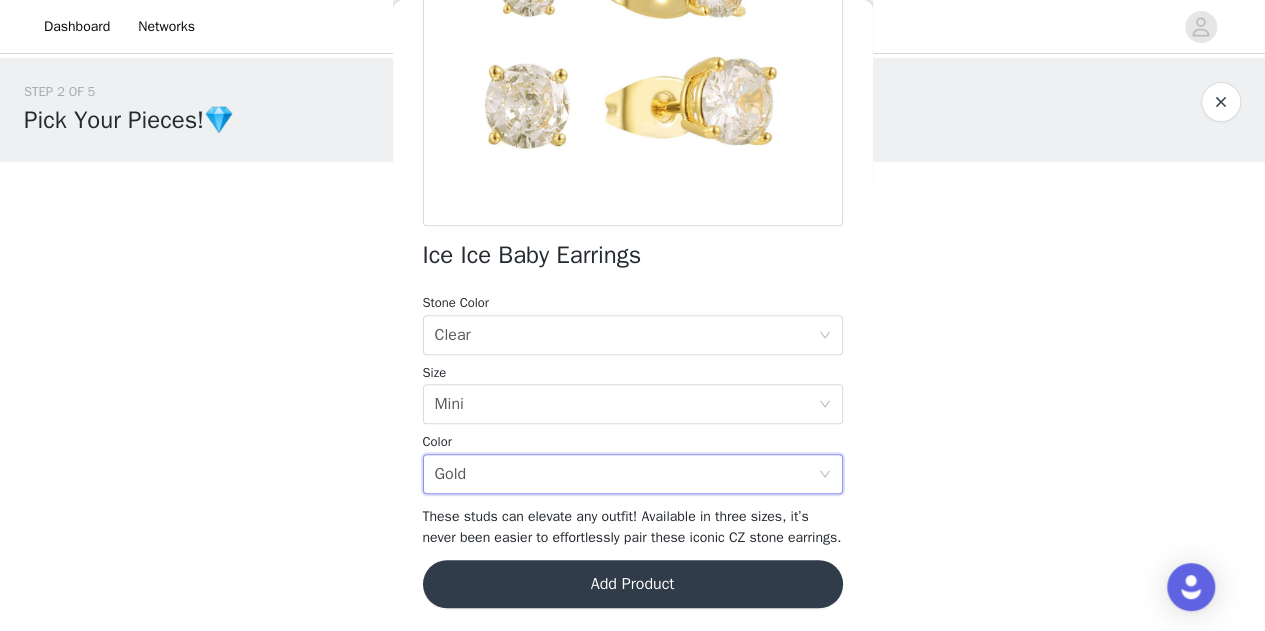 scroll, scrollTop: 345, scrollLeft: 0, axis: vertical 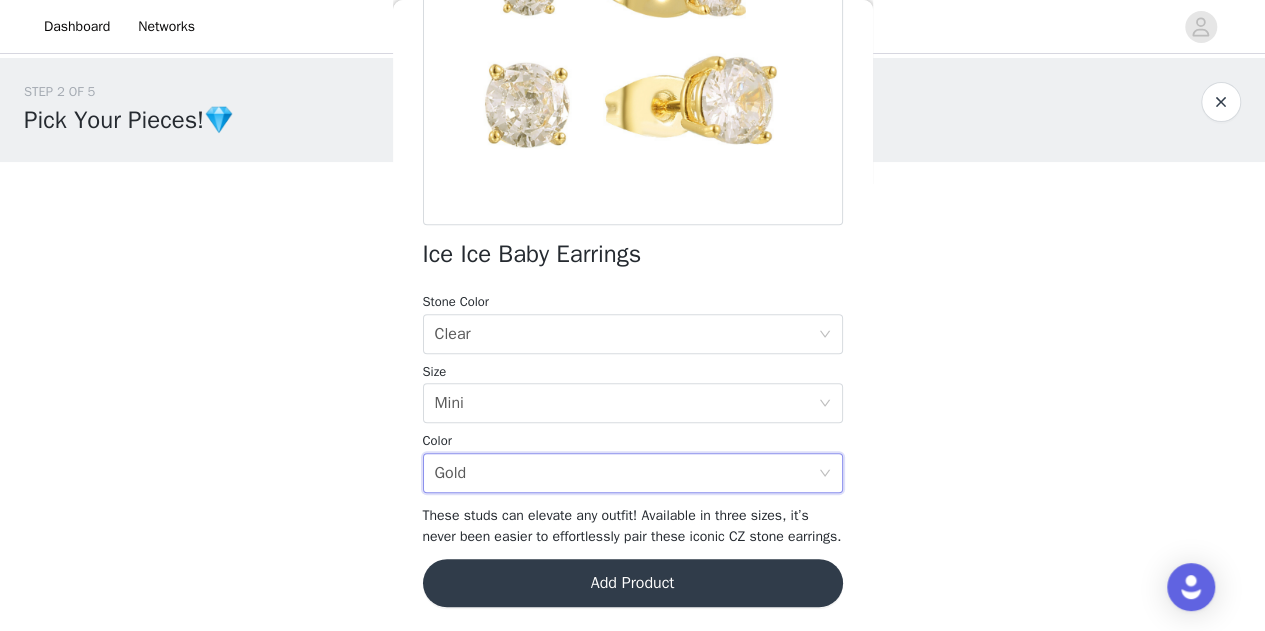 click on "Add Product" at bounding box center (633, 583) 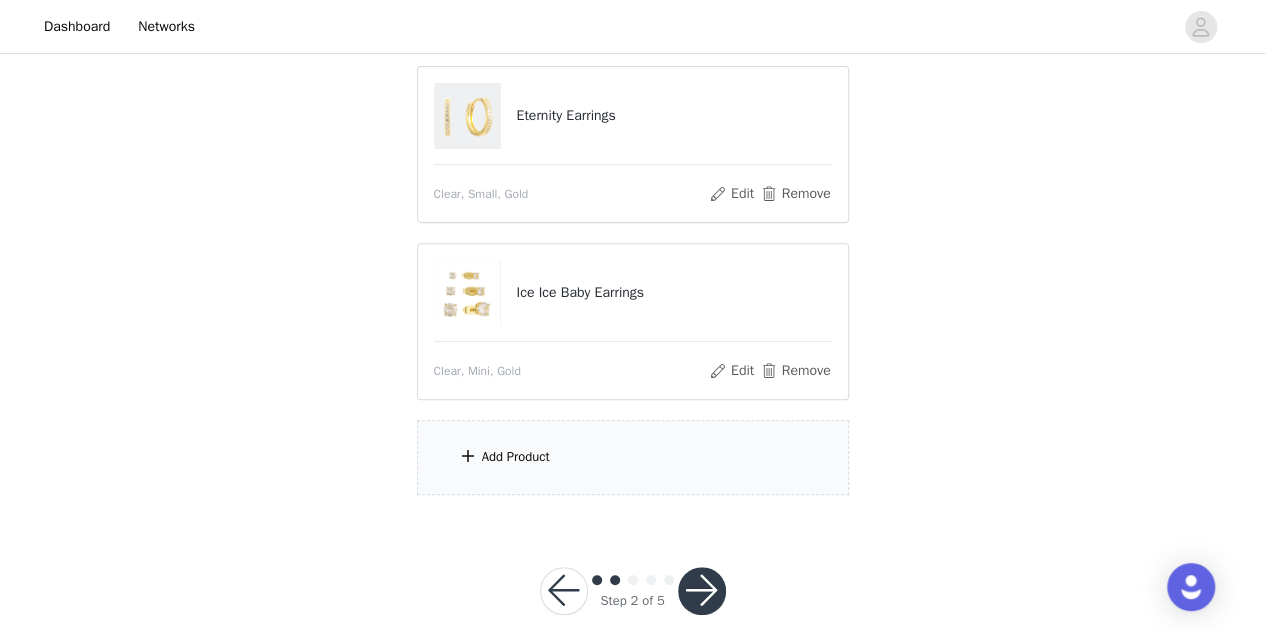 scroll, scrollTop: 281, scrollLeft: 0, axis: vertical 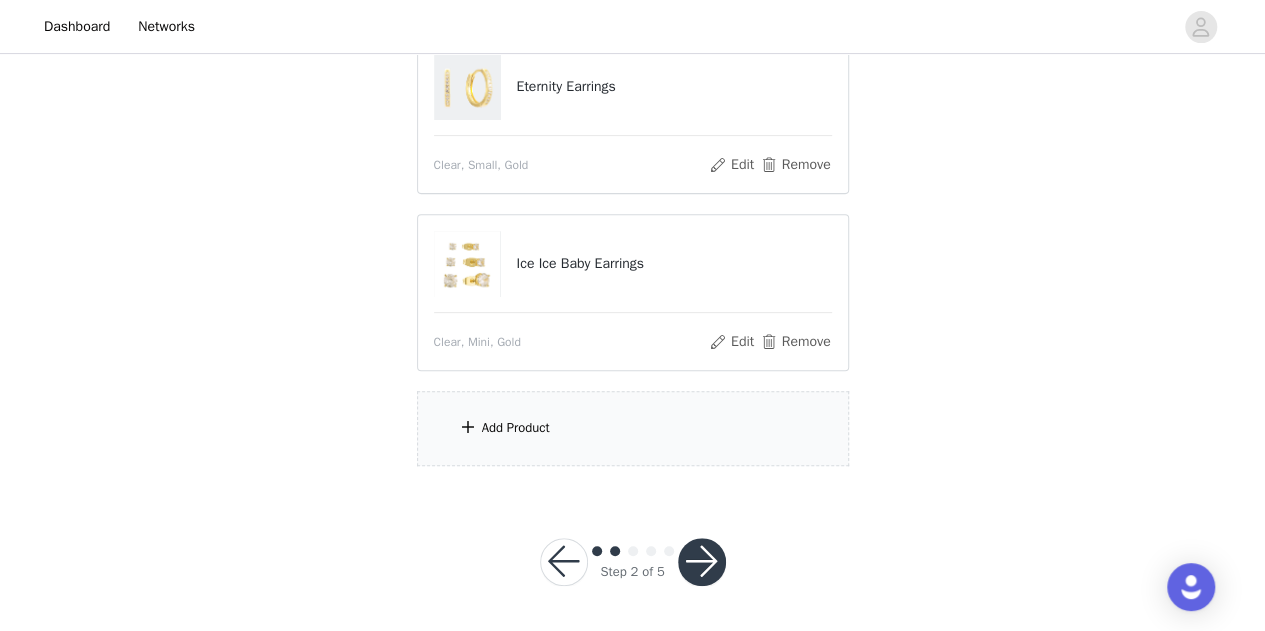 click on "Add Product" at bounding box center (633, 428) 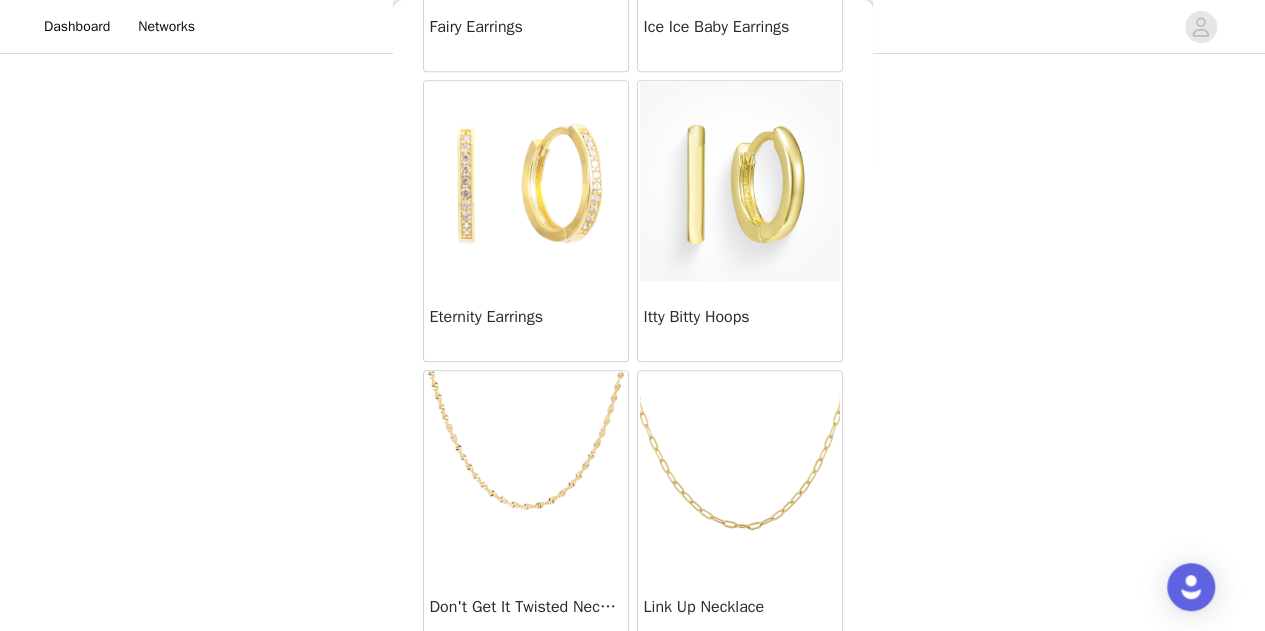 scroll, scrollTop: 622, scrollLeft: 0, axis: vertical 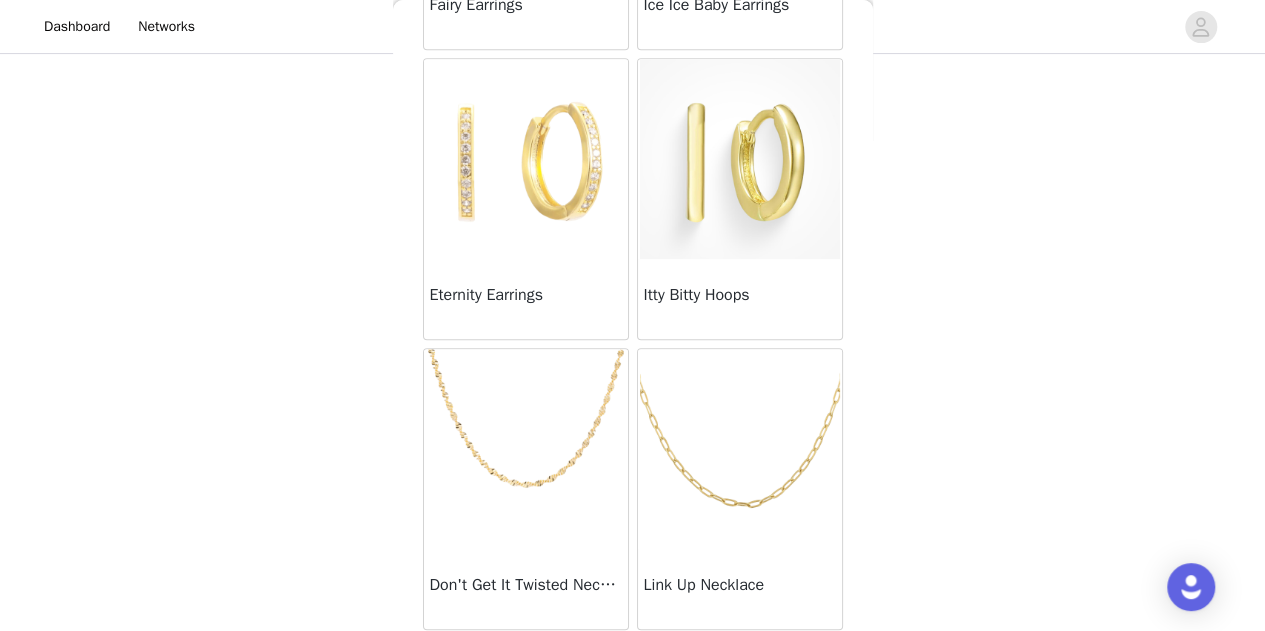 click at bounding box center [740, 159] 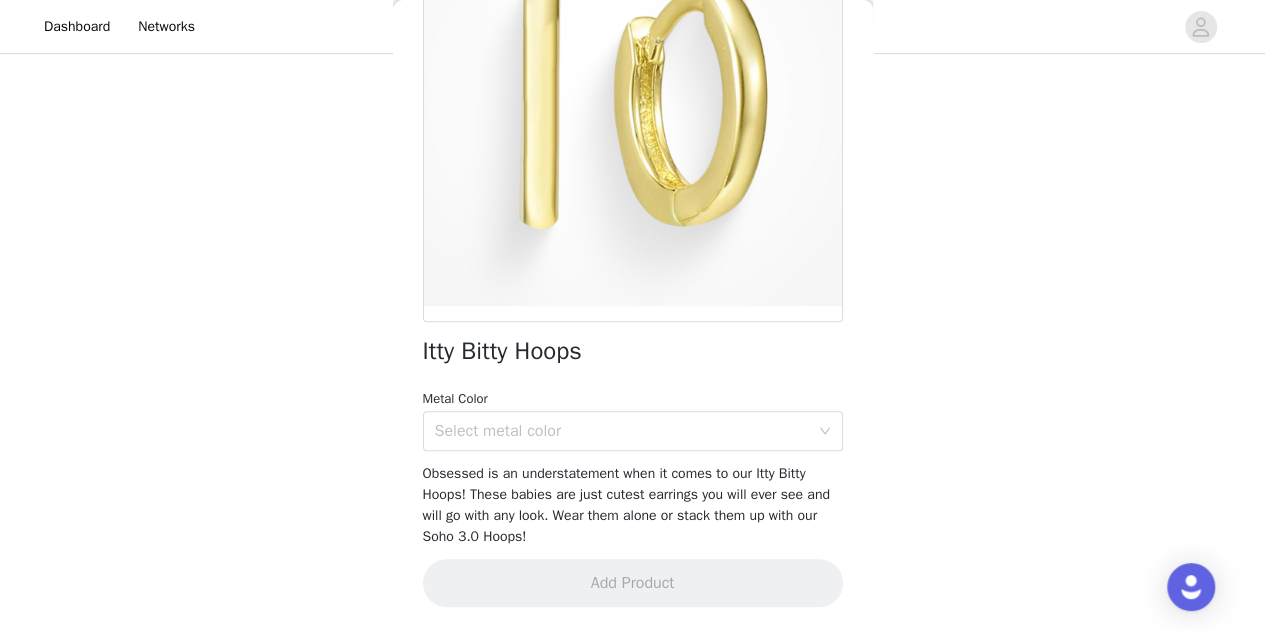 scroll, scrollTop: 227, scrollLeft: 0, axis: vertical 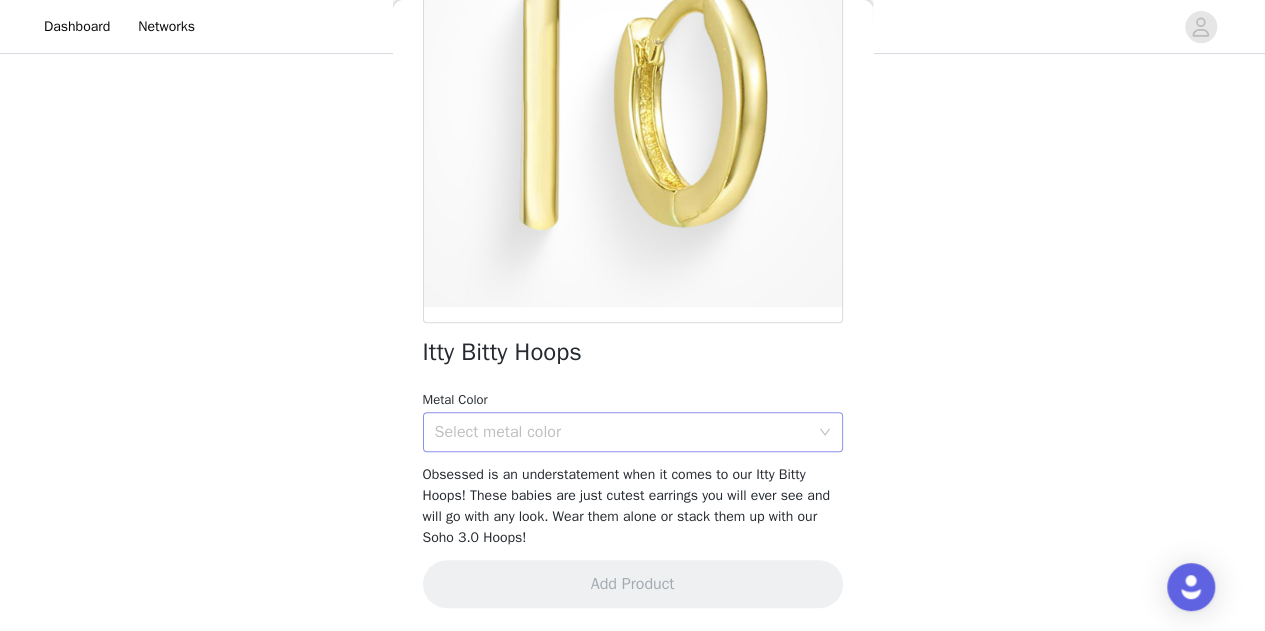 click on "Select metal color" at bounding box center (622, 432) 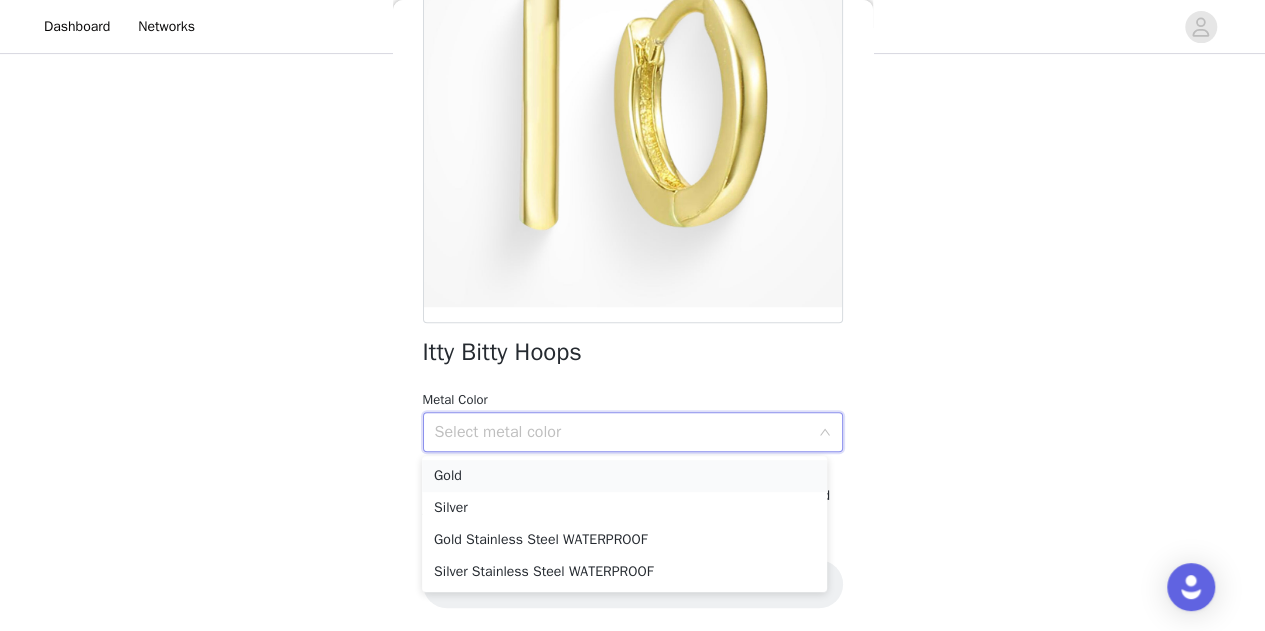click on "Gold" at bounding box center [624, 476] 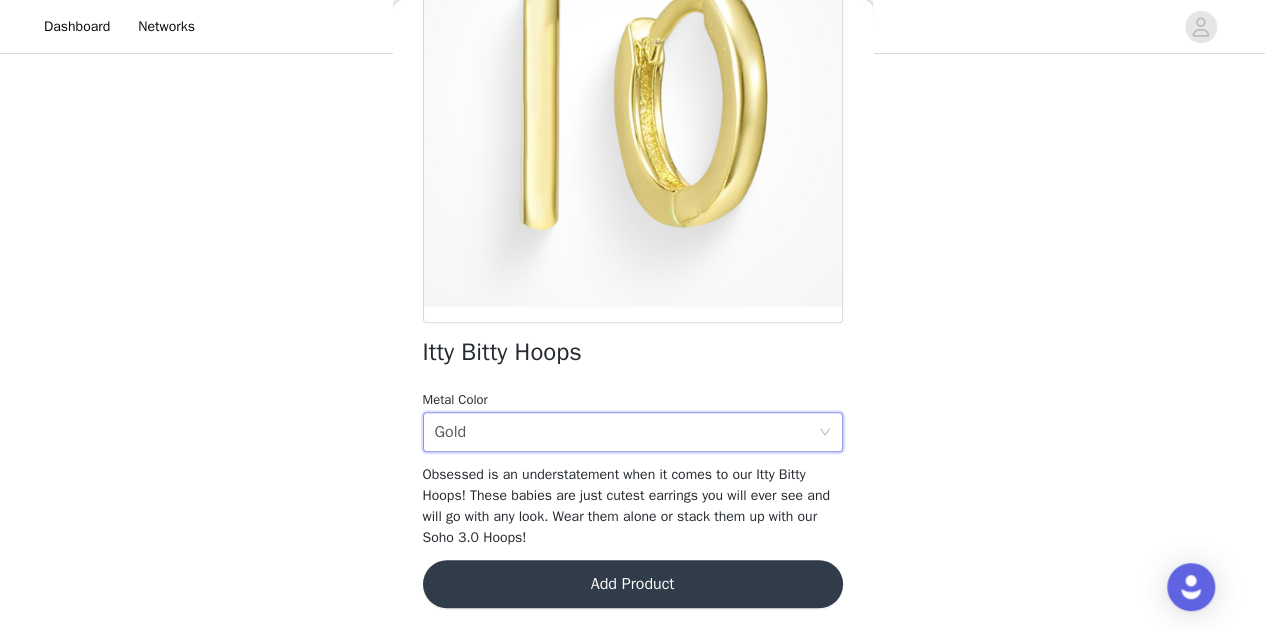 click on "Add Product" at bounding box center (633, 584) 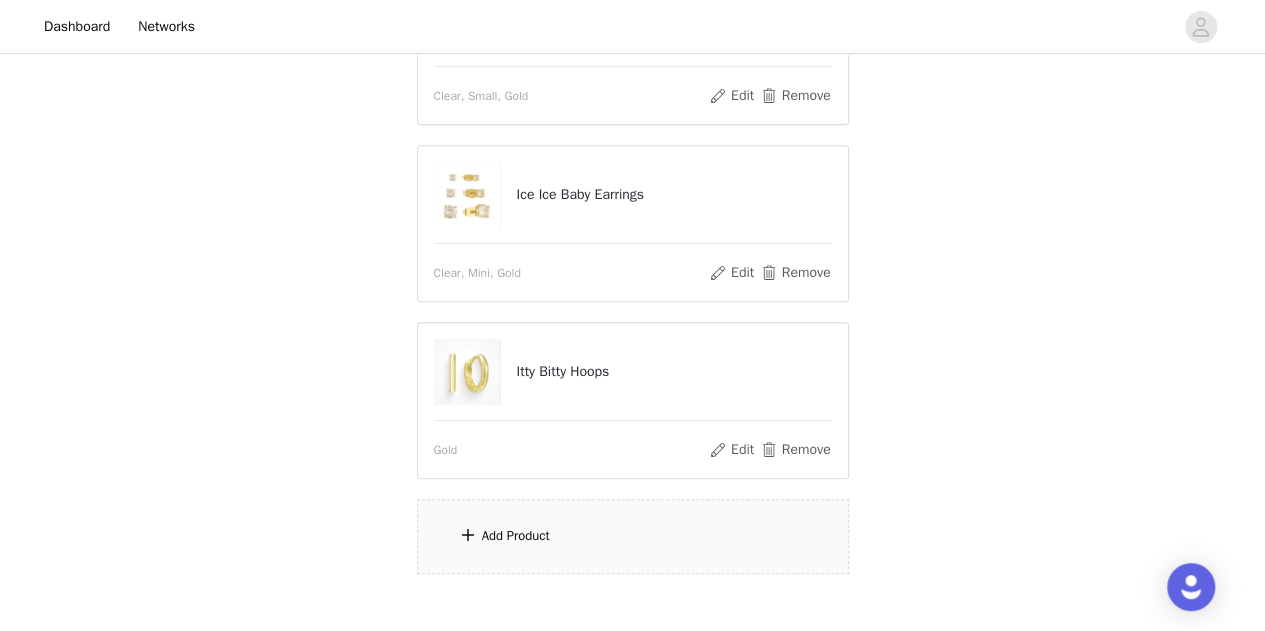 scroll, scrollTop: 458, scrollLeft: 0, axis: vertical 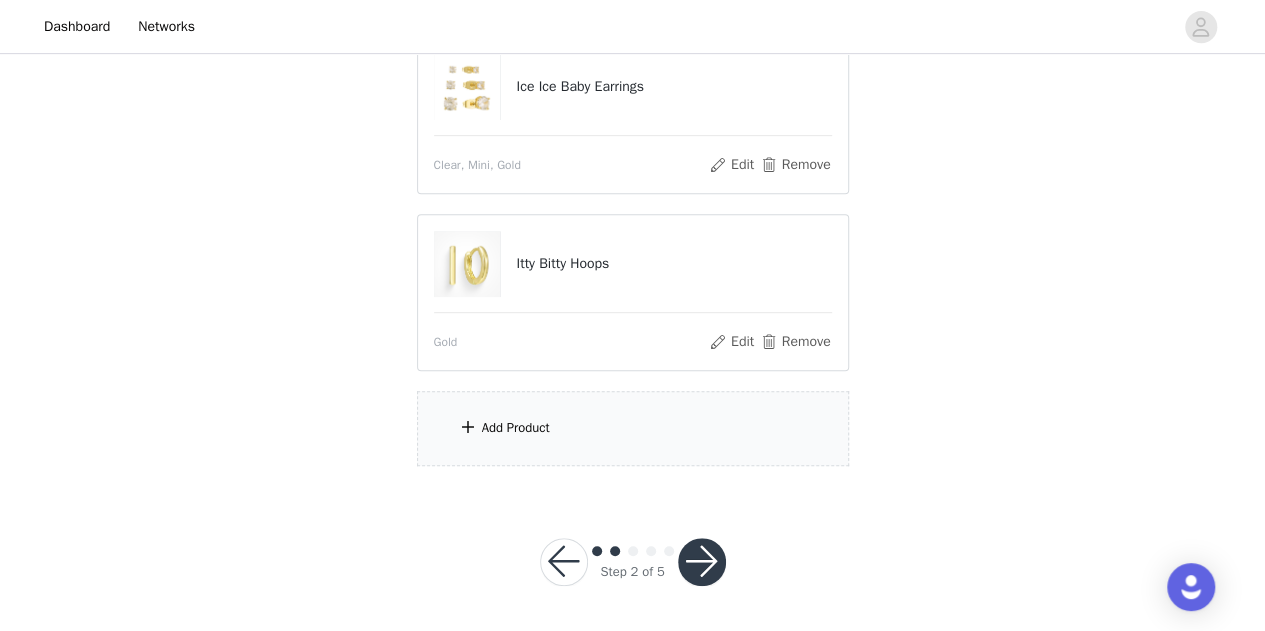 click on "Add Product" at bounding box center [516, 428] 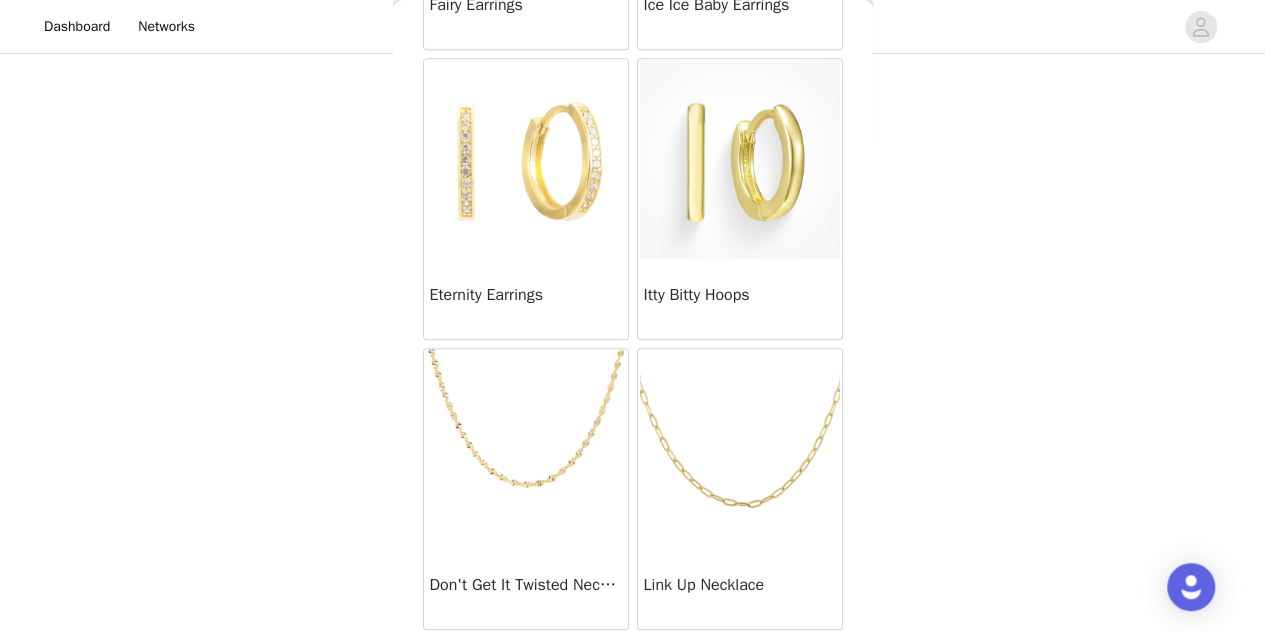 click at bounding box center (526, 449) 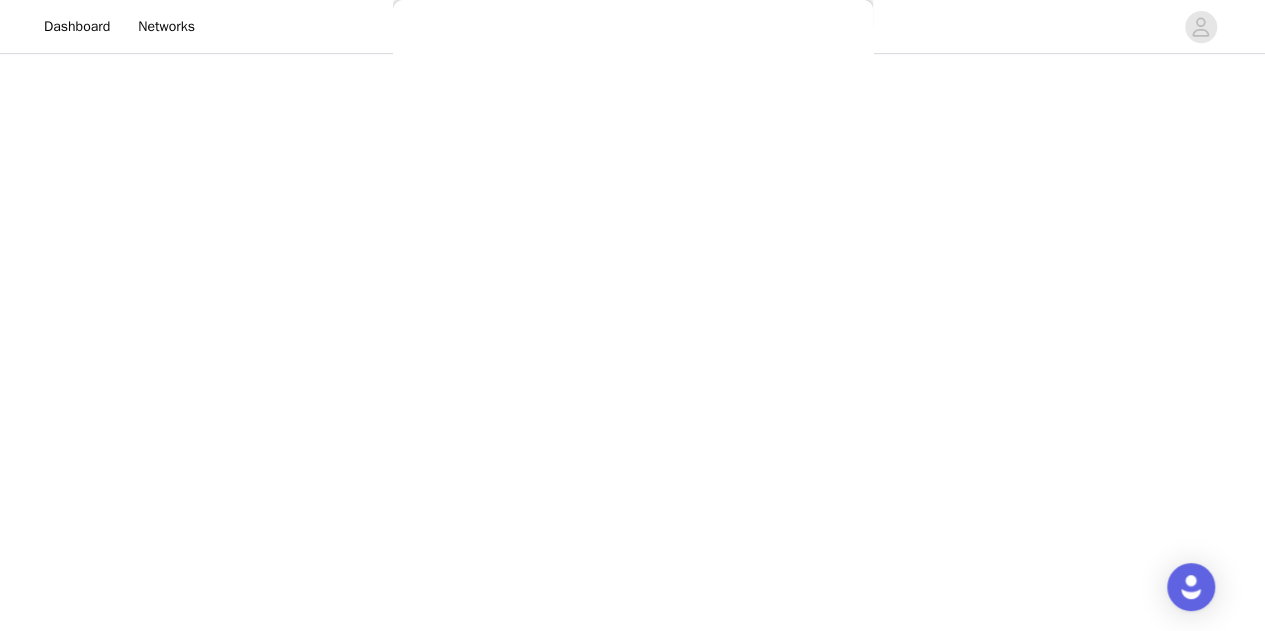 scroll, scrollTop: 227, scrollLeft: 0, axis: vertical 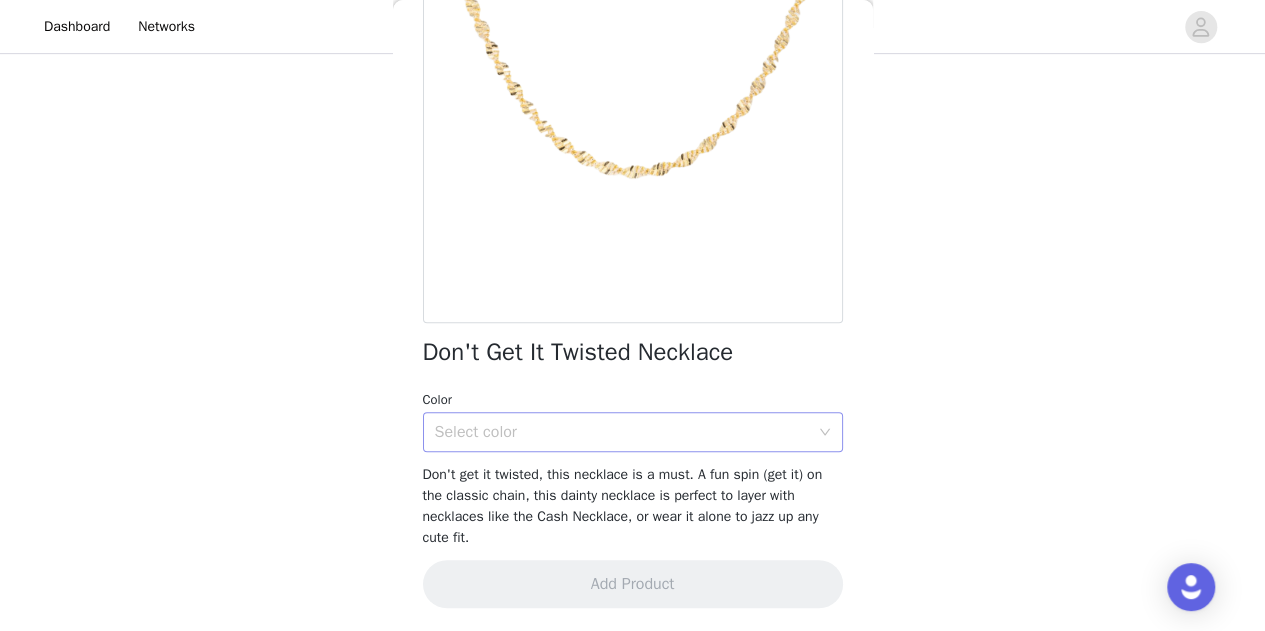 click on "Select color" at bounding box center [622, 432] 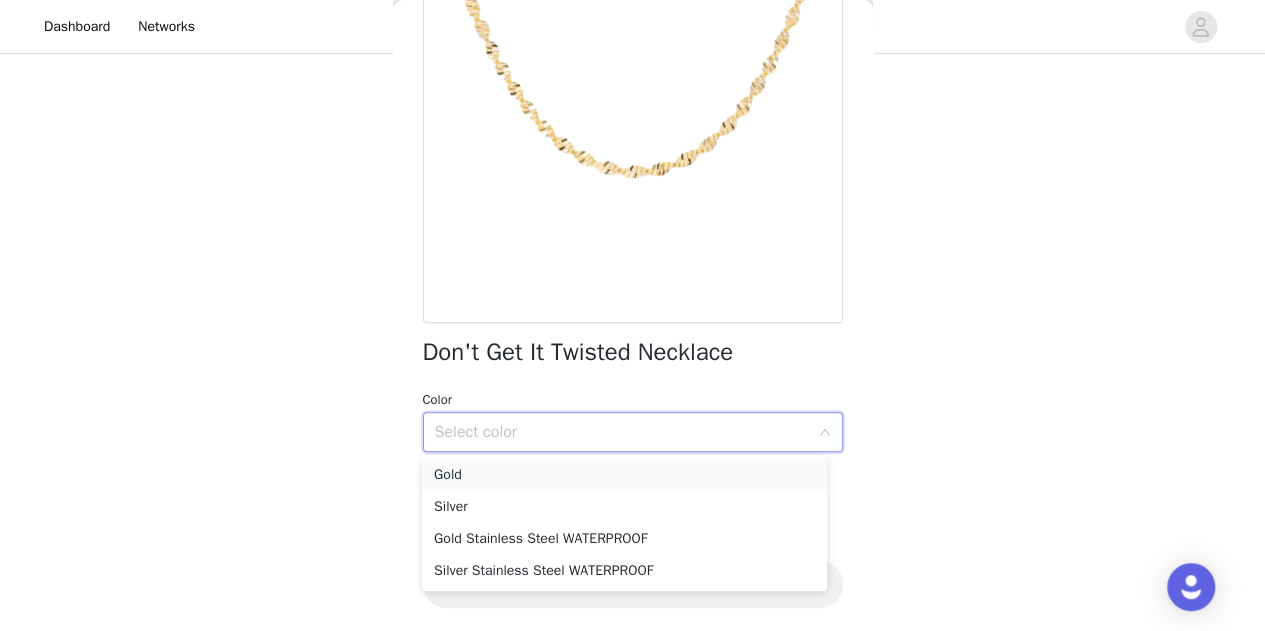 click on "Gold" at bounding box center (624, 475) 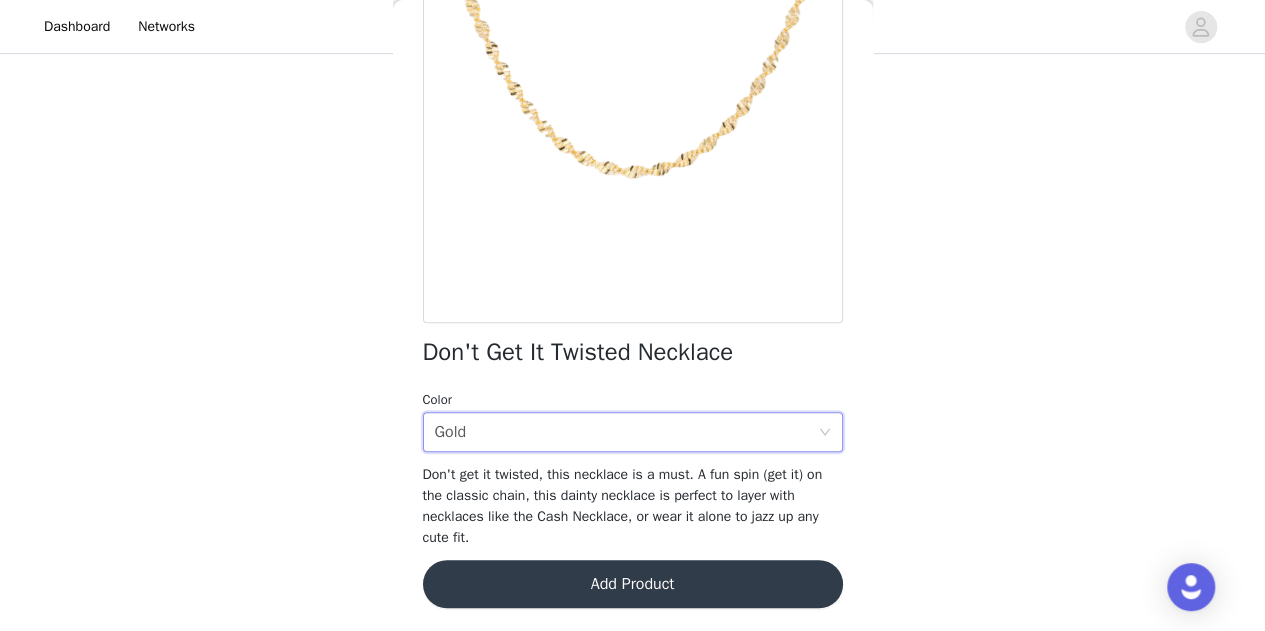 click on "Add Product" at bounding box center (633, 584) 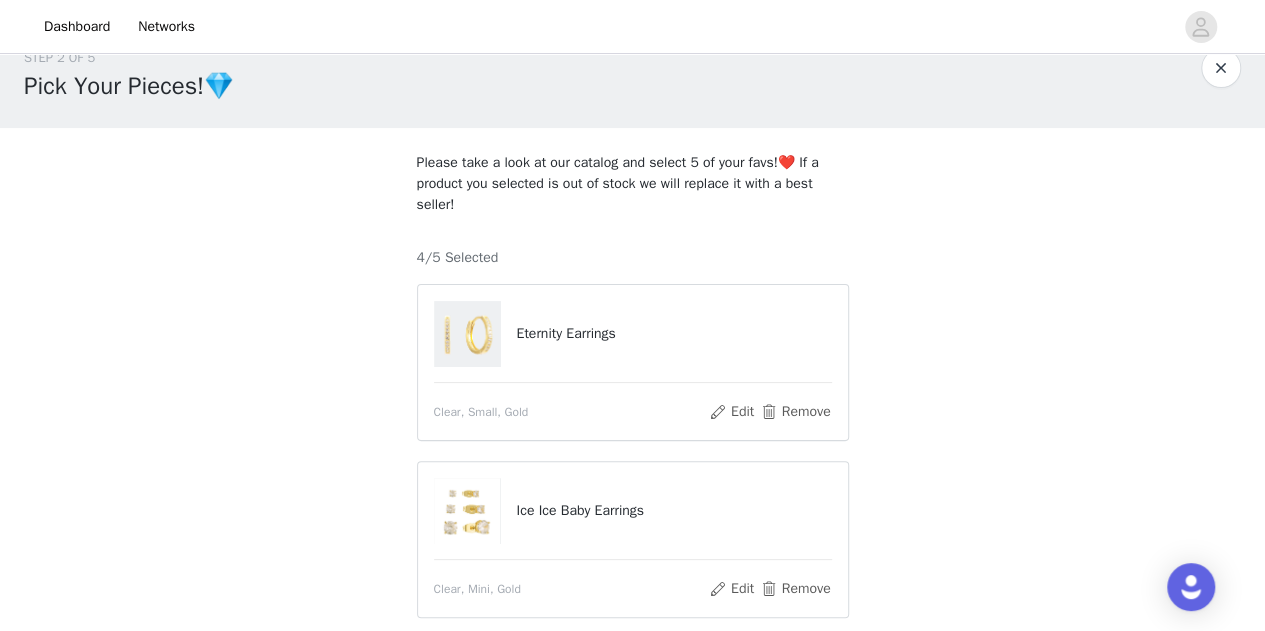 scroll, scrollTop: 634, scrollLeft: 0, axis: vertical 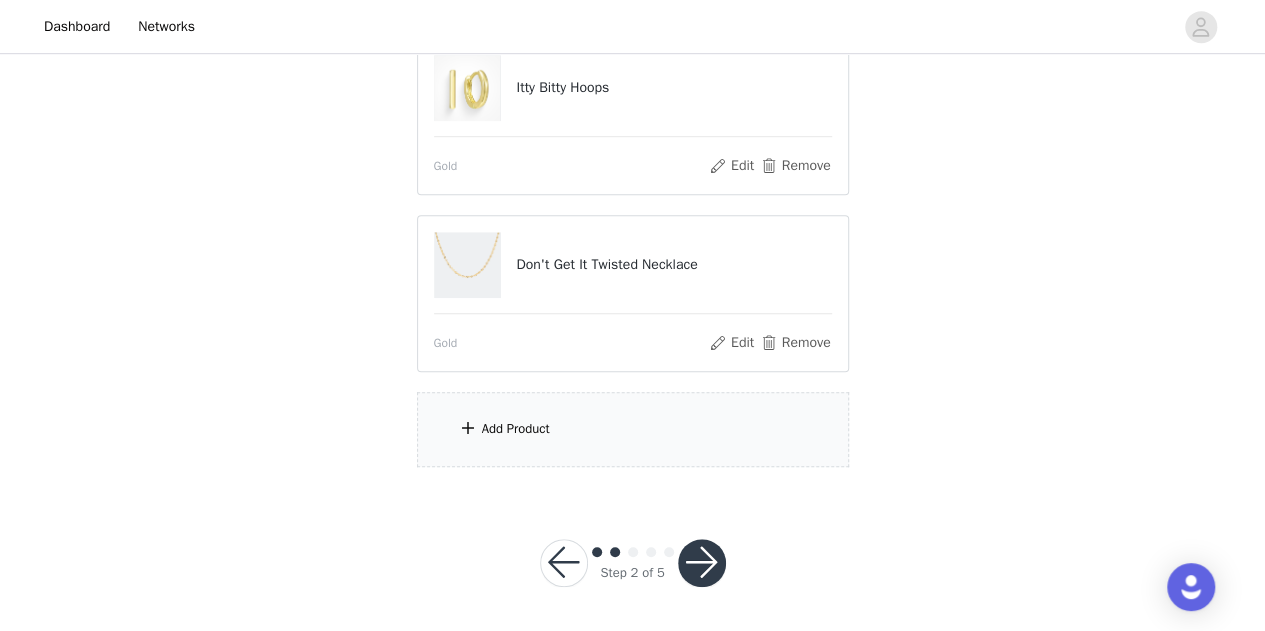click on "Add Product" at bounding box center (516, 429) 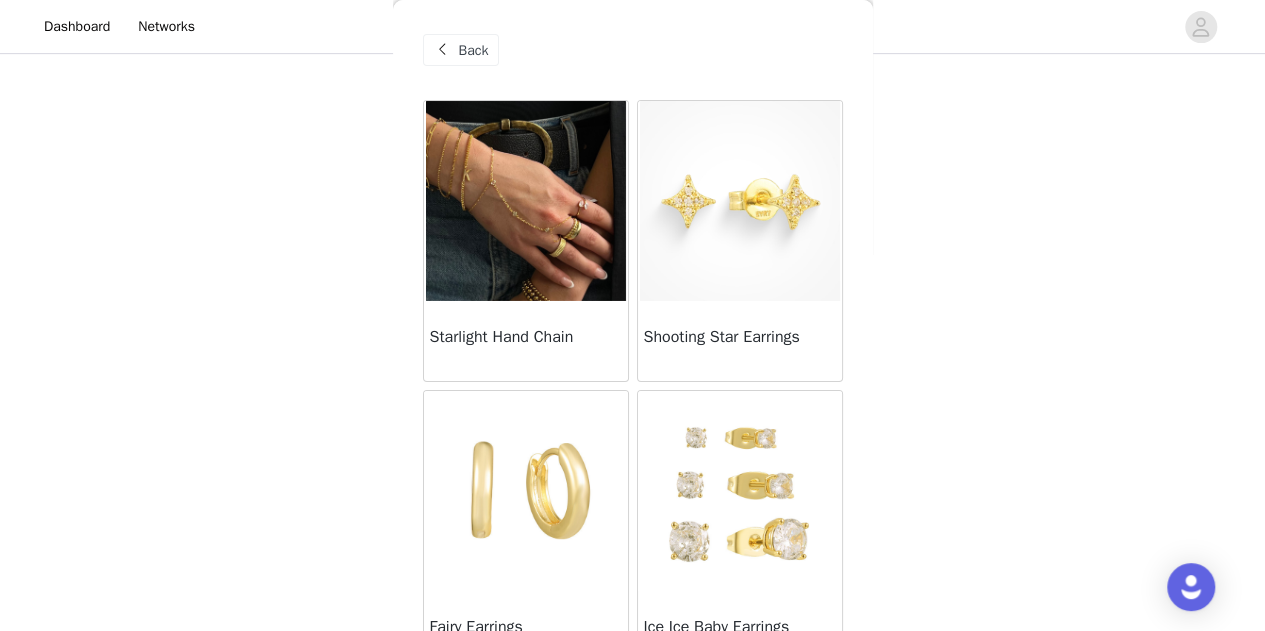 scroll, scrollTop: 434, scrollLeft: 0, axis: vertical 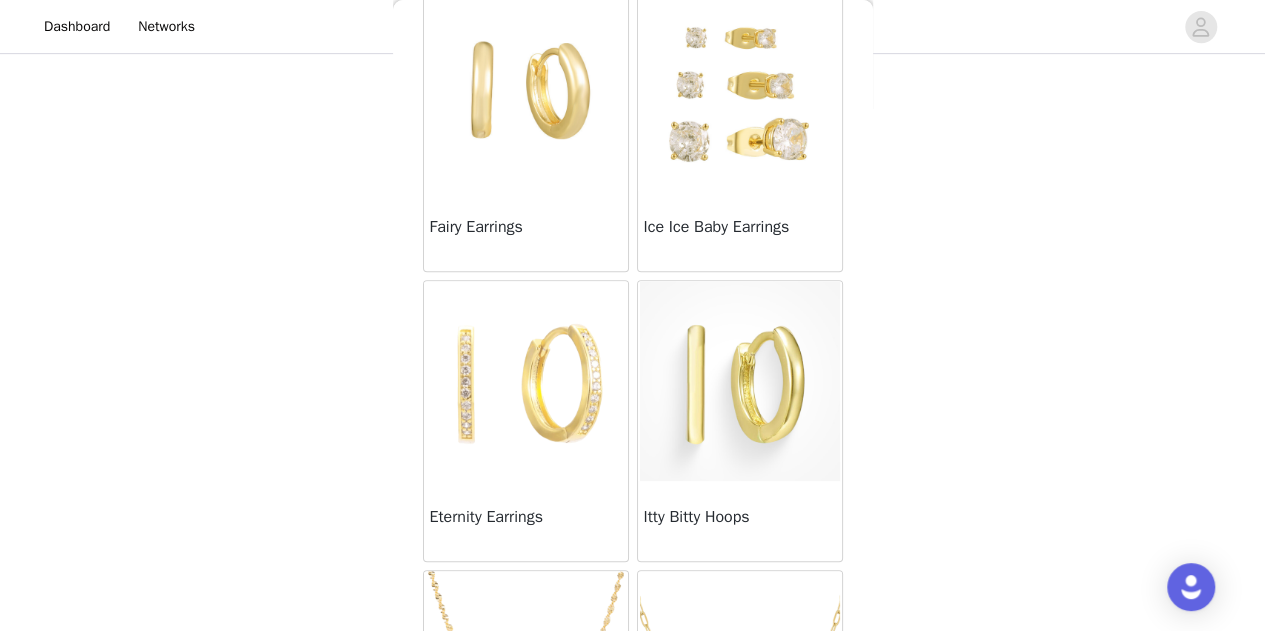 click at bounding box center [526, 91] 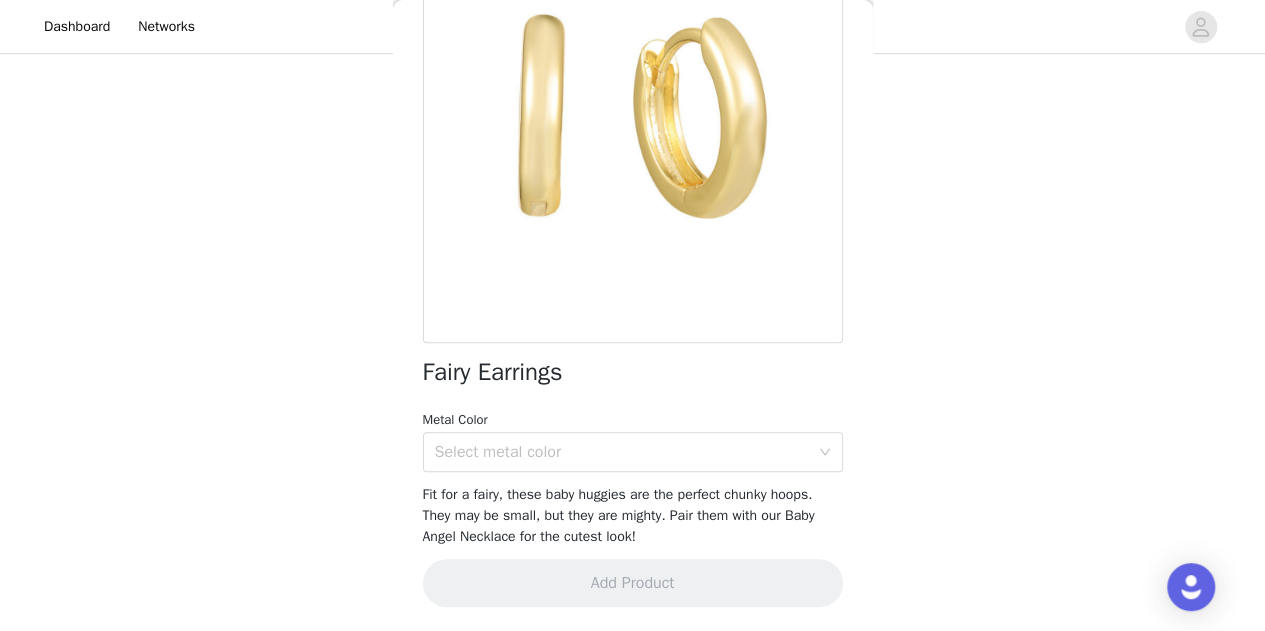 scroll, scrollTop: 206, scrollLeft: 0, axis: vertical 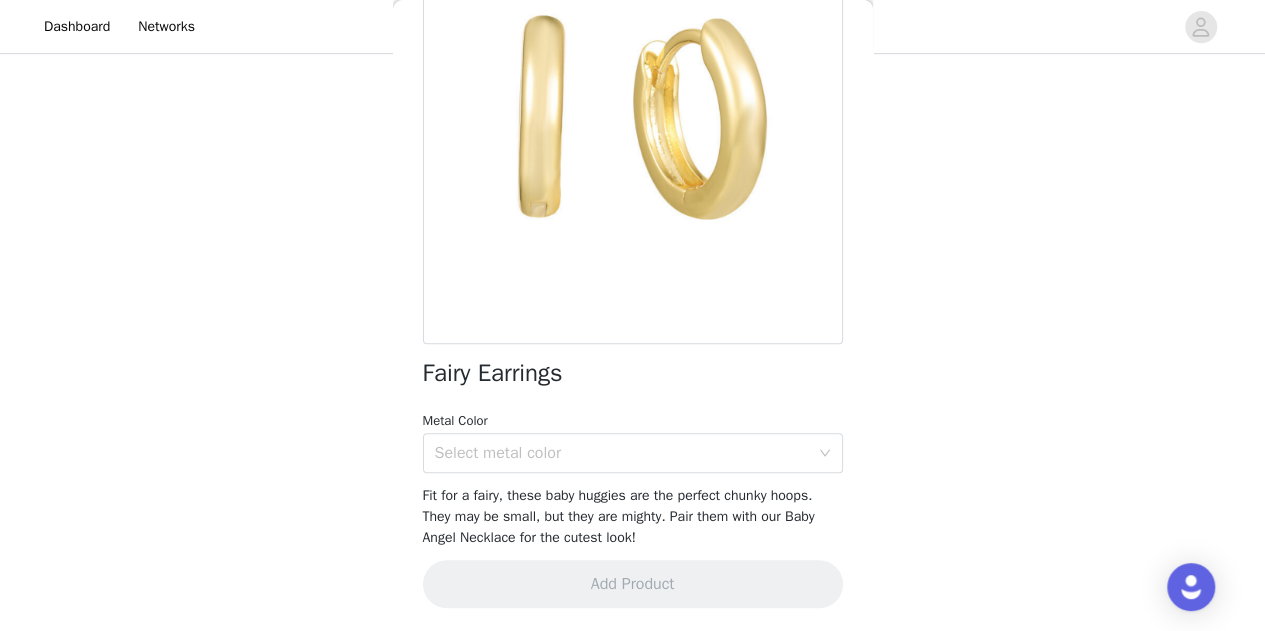 click on "Fit for a fairy, these baby huggies are the perfect chunky hoops. They may be small, but they are mighty. Pair them with our Baby Angel Necklace for the cutest look!" at bounding box center (619, 516) 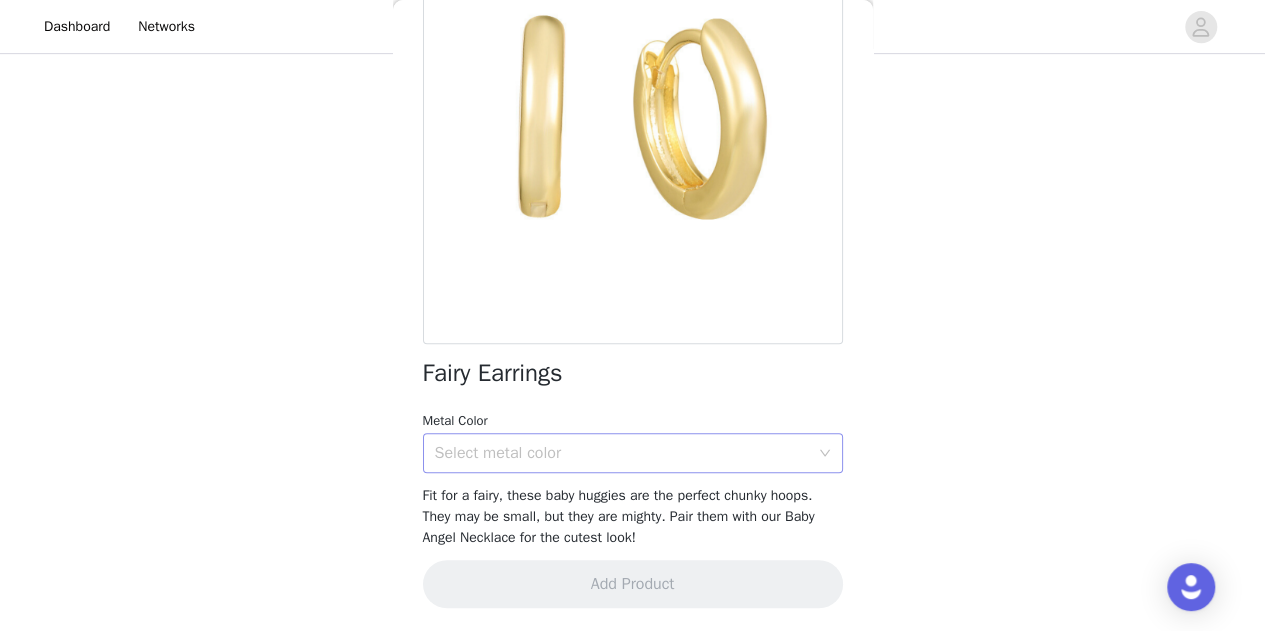 click on "Select metal color" at bounding box center (622, 453) 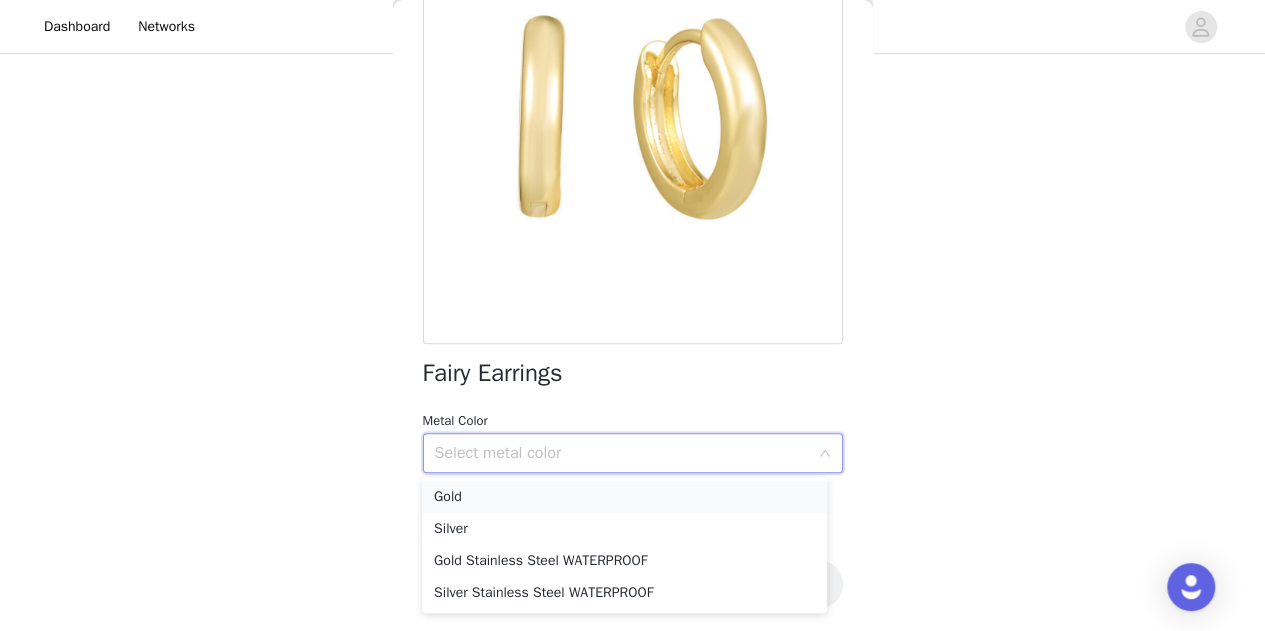 click on "Gold" at bounding box center [624, 497] 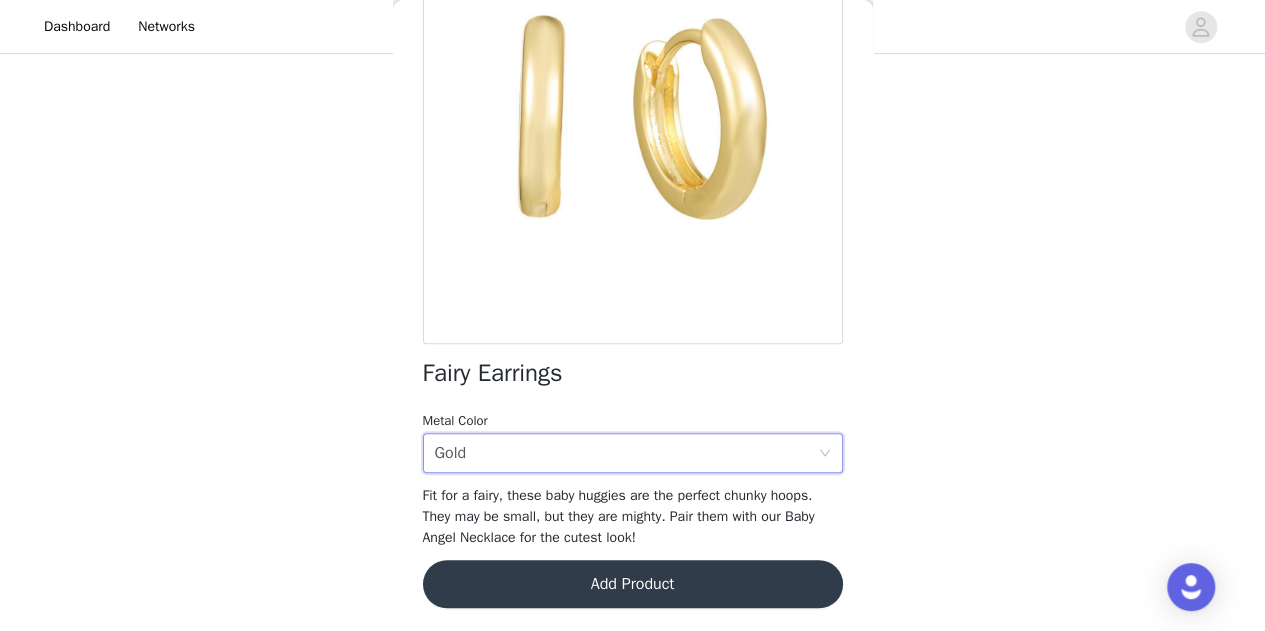 scroll, scrollTop: 534, scrollLeft: 0, axis: vertical 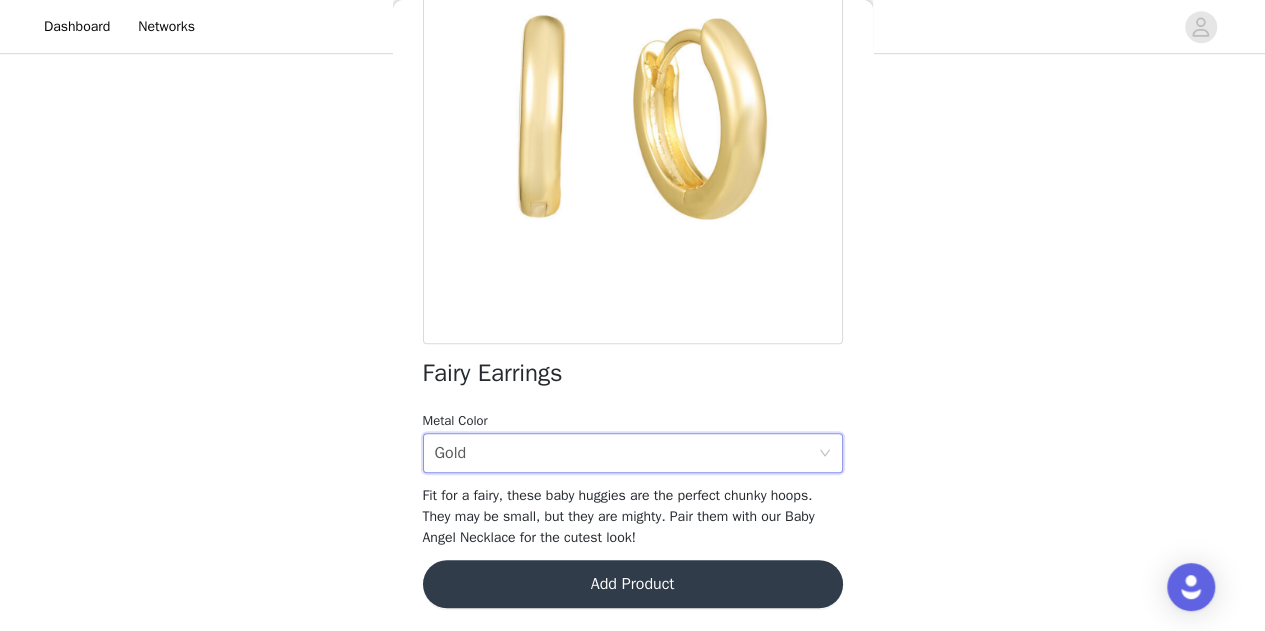 click on "Add Product" at bounding box center (633, 584) 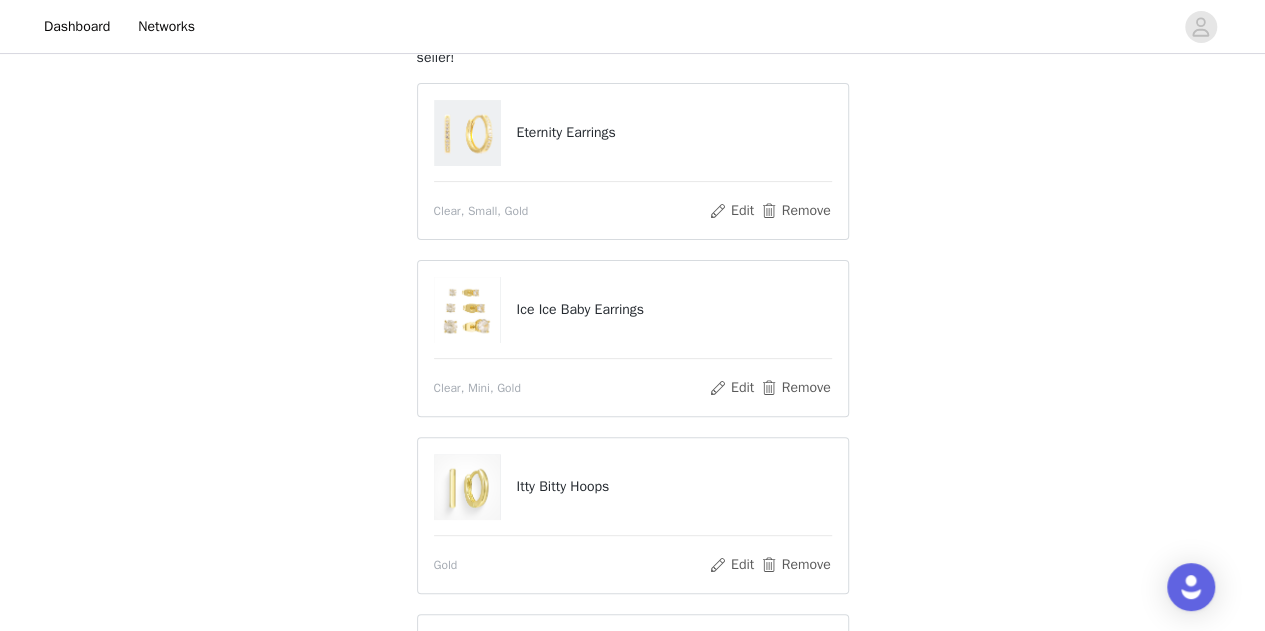 scroll, scrollTop: 0, scrollLeft: 0, axis: both 